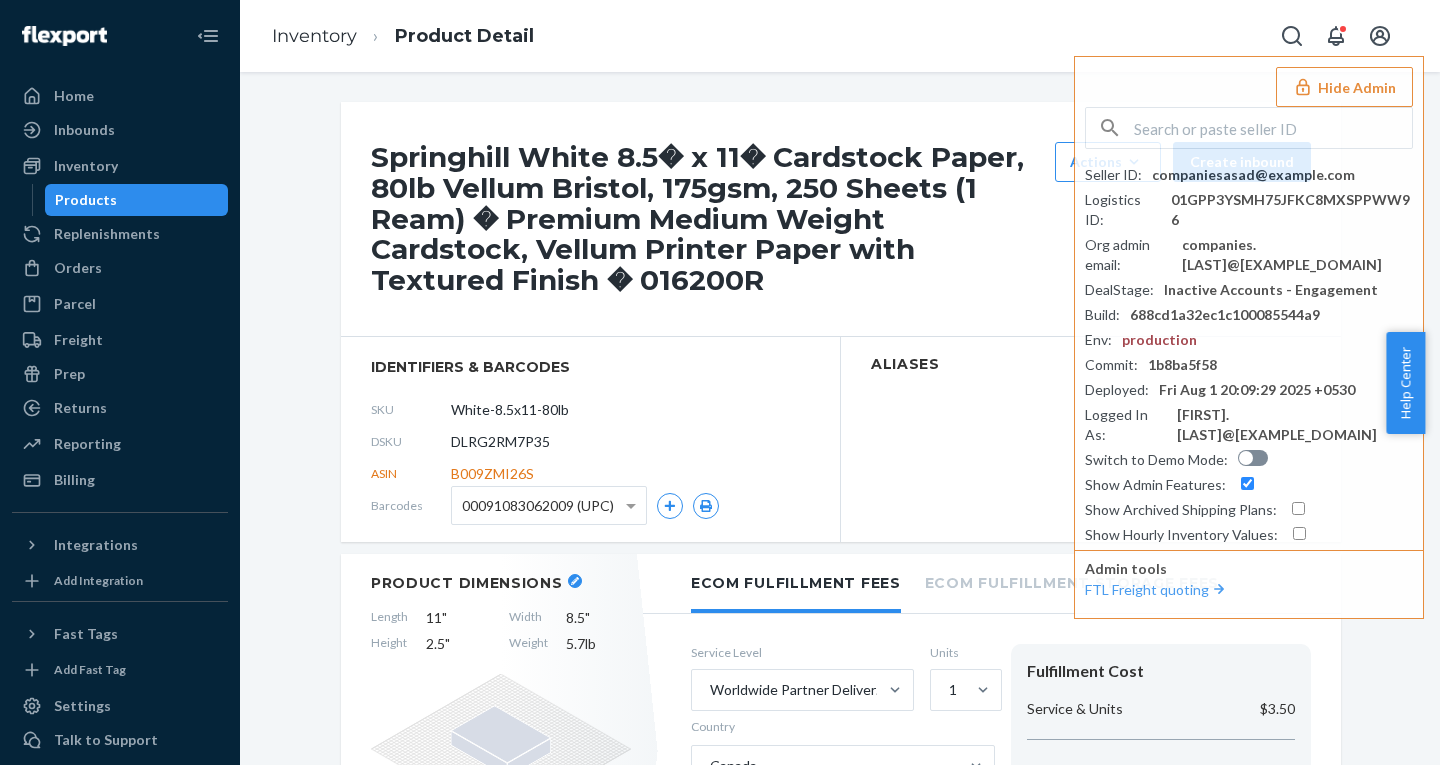 scroll, scrollTop: 0, scrollLeft: 0, axis: both 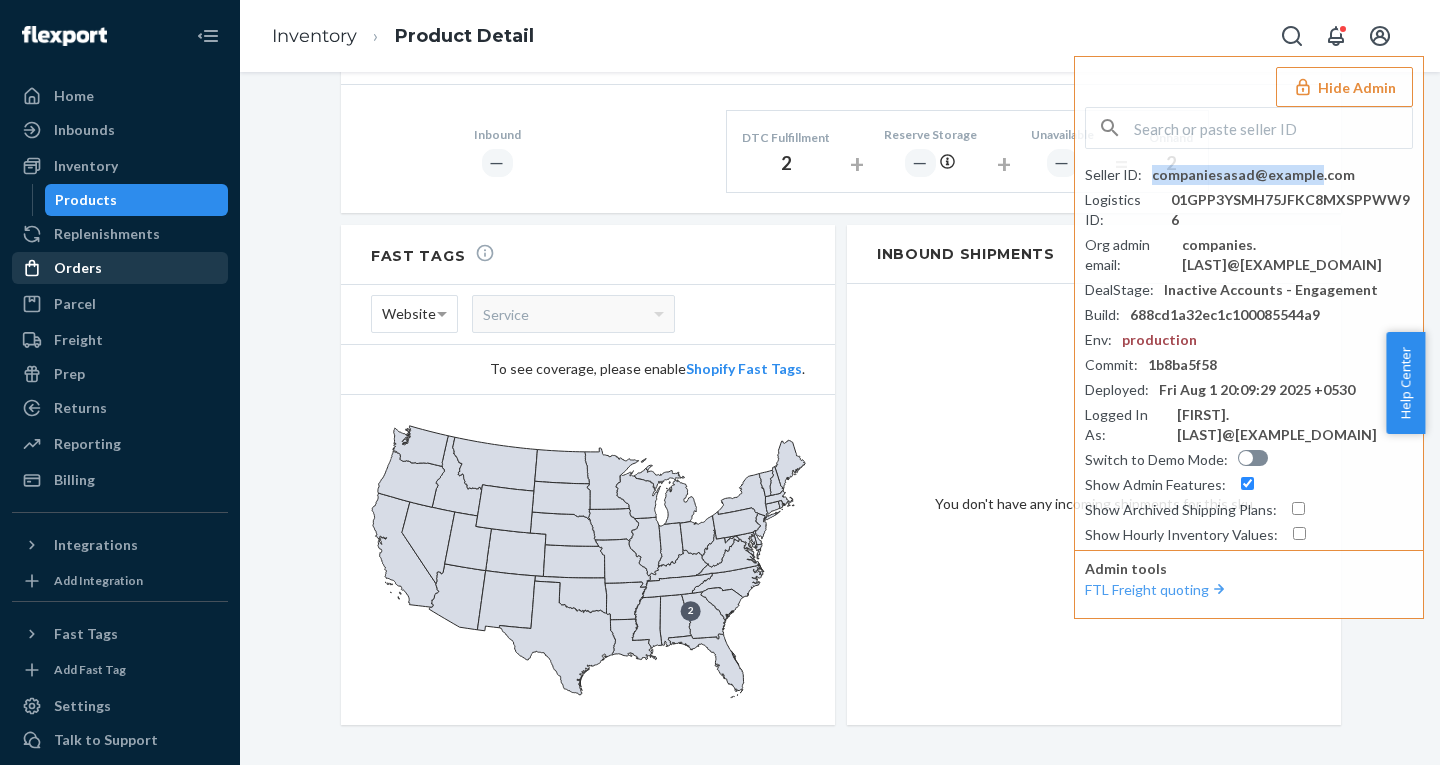 click on "Orders" at bounding box center [78, 268] 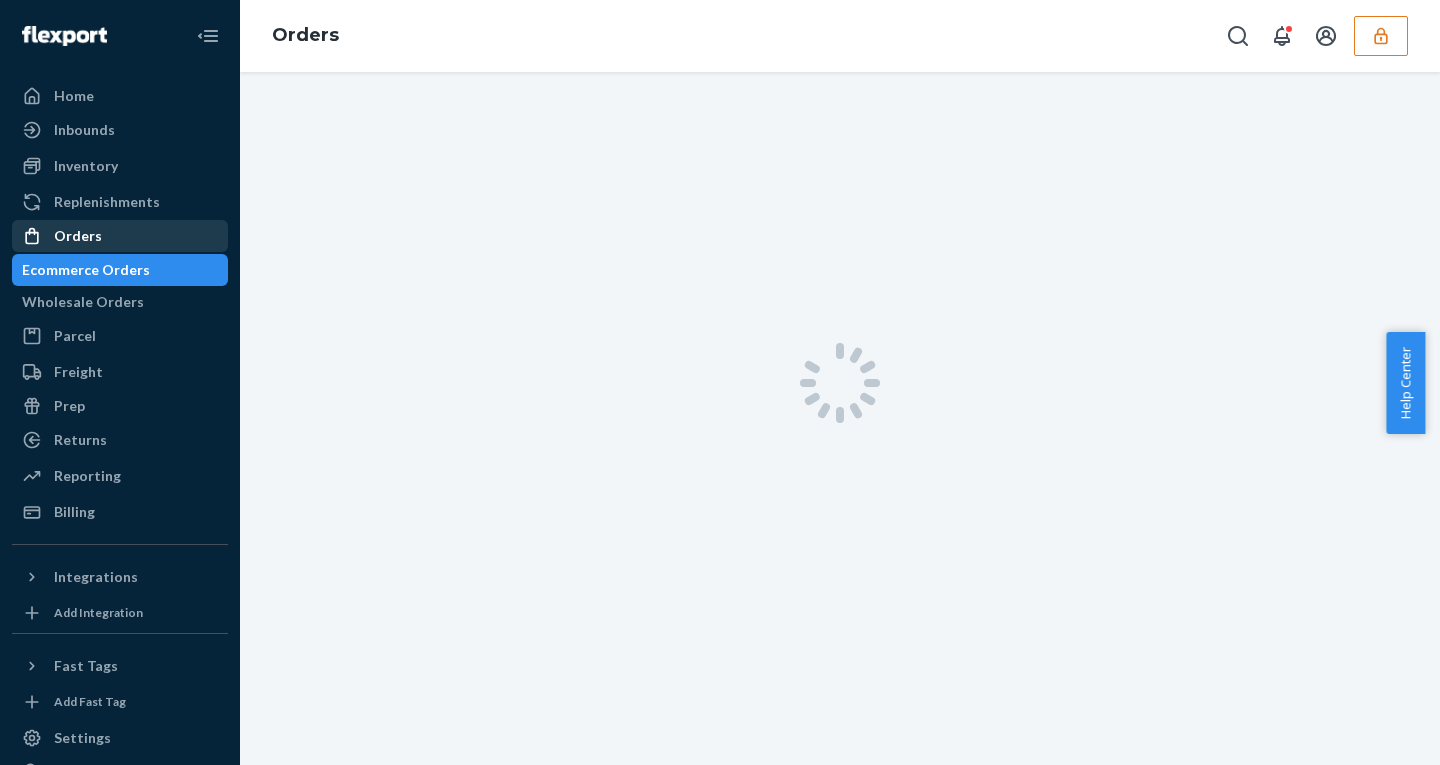 scroll, scrollTop: 0, scrollLeft: 0, axis: both 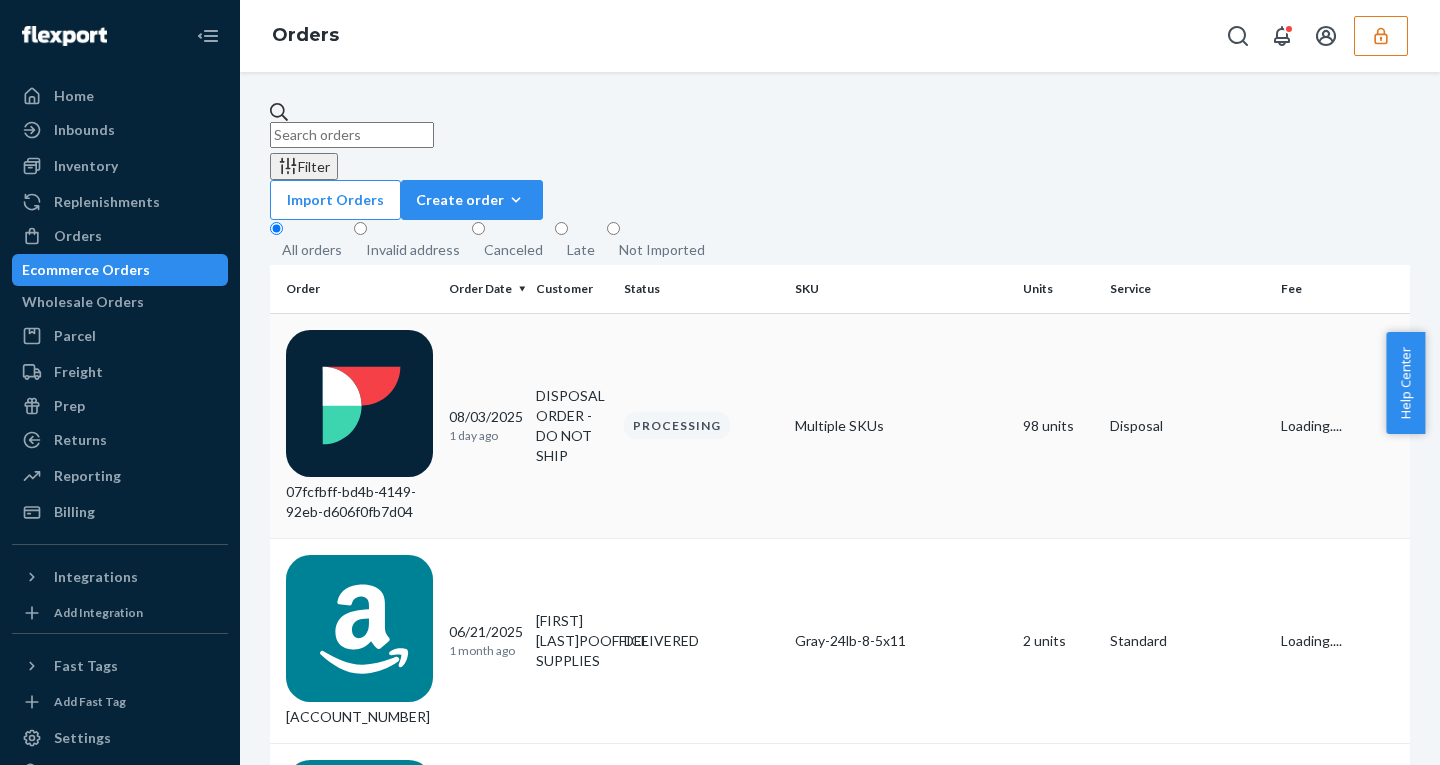 click on "08/03/2025 1 day ago" at bounding box center [484, 425] 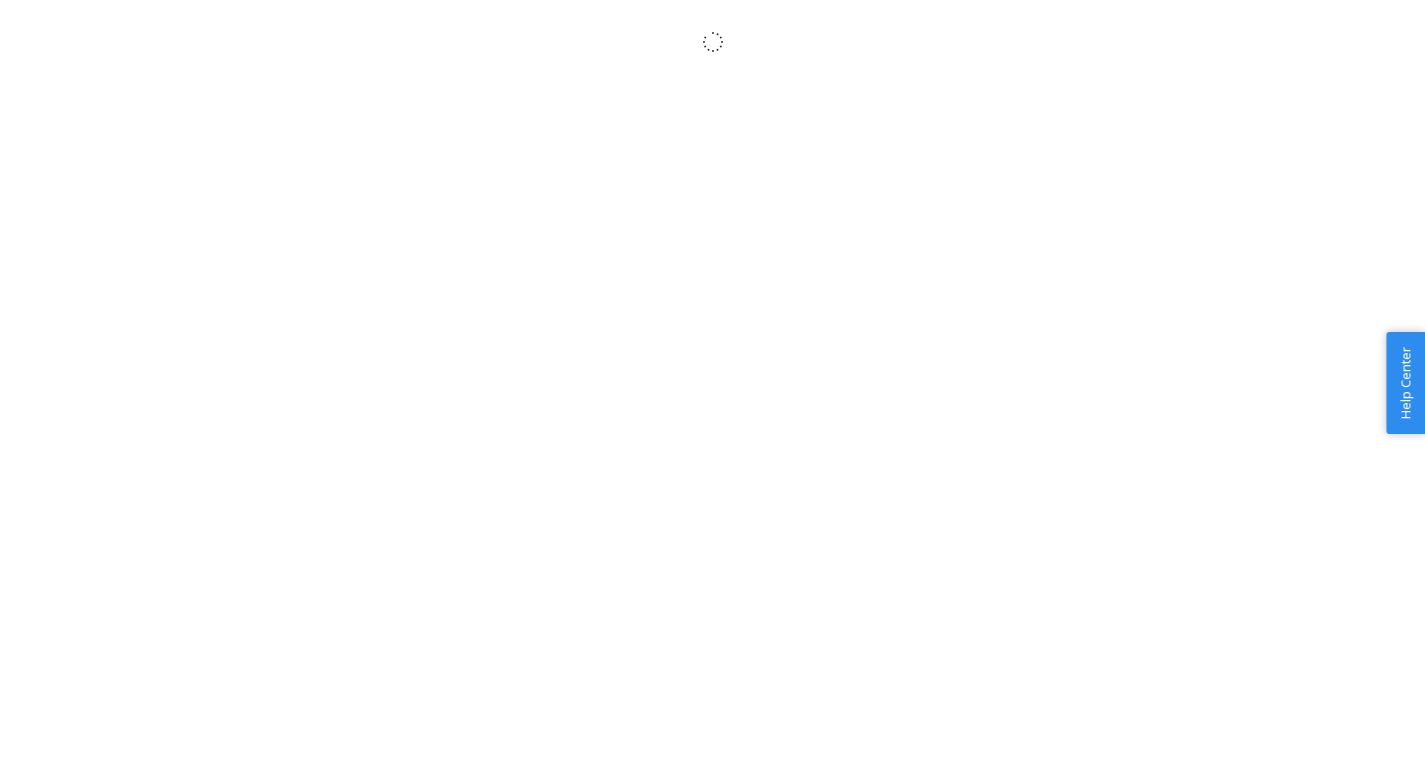scroll, scrollTop: 0, scrollLeft: 0, axis: both 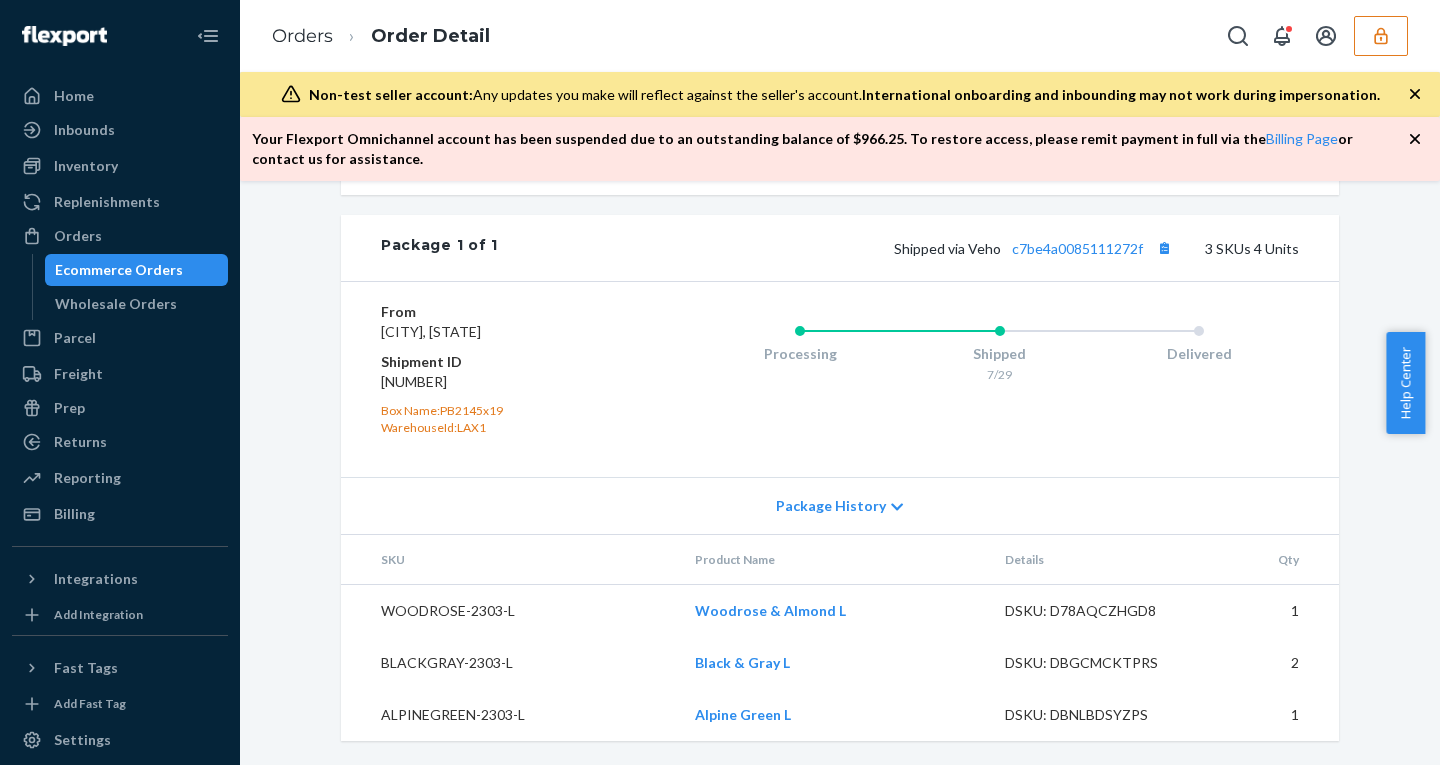 click on "Package History" at bounding box center [831, 506] 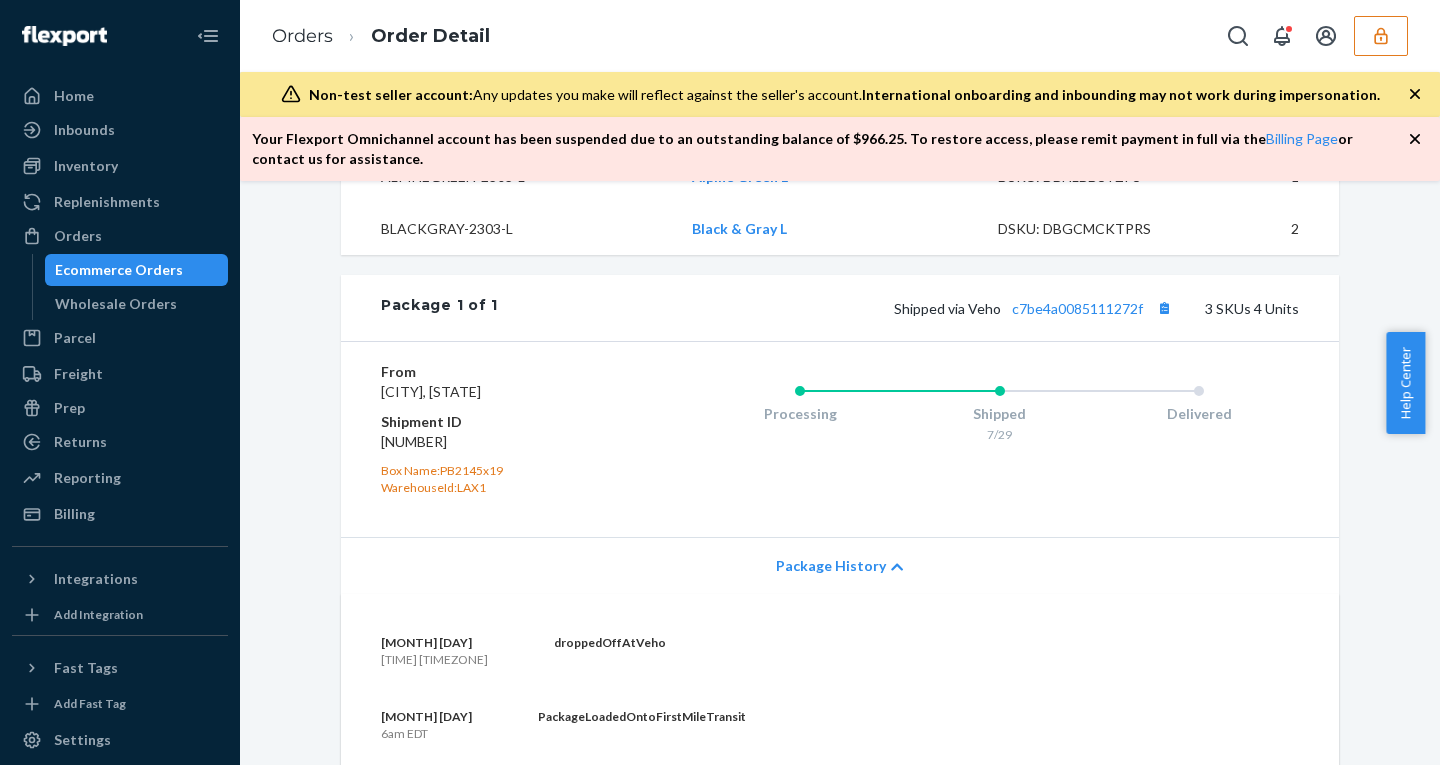 scroll, scrollTop: 892, scrollLeft: 0, axis: vertical 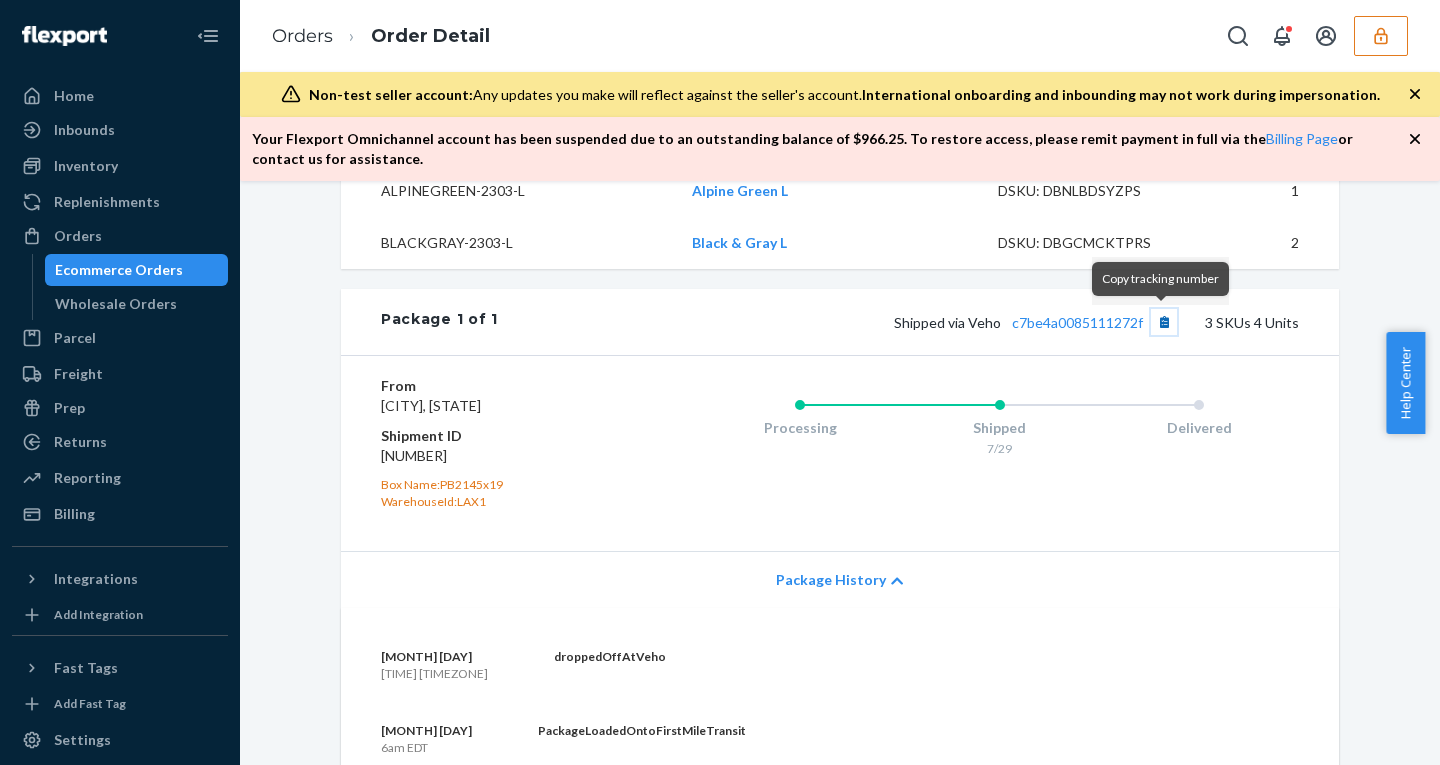 click at bounding box center [1164, 322] 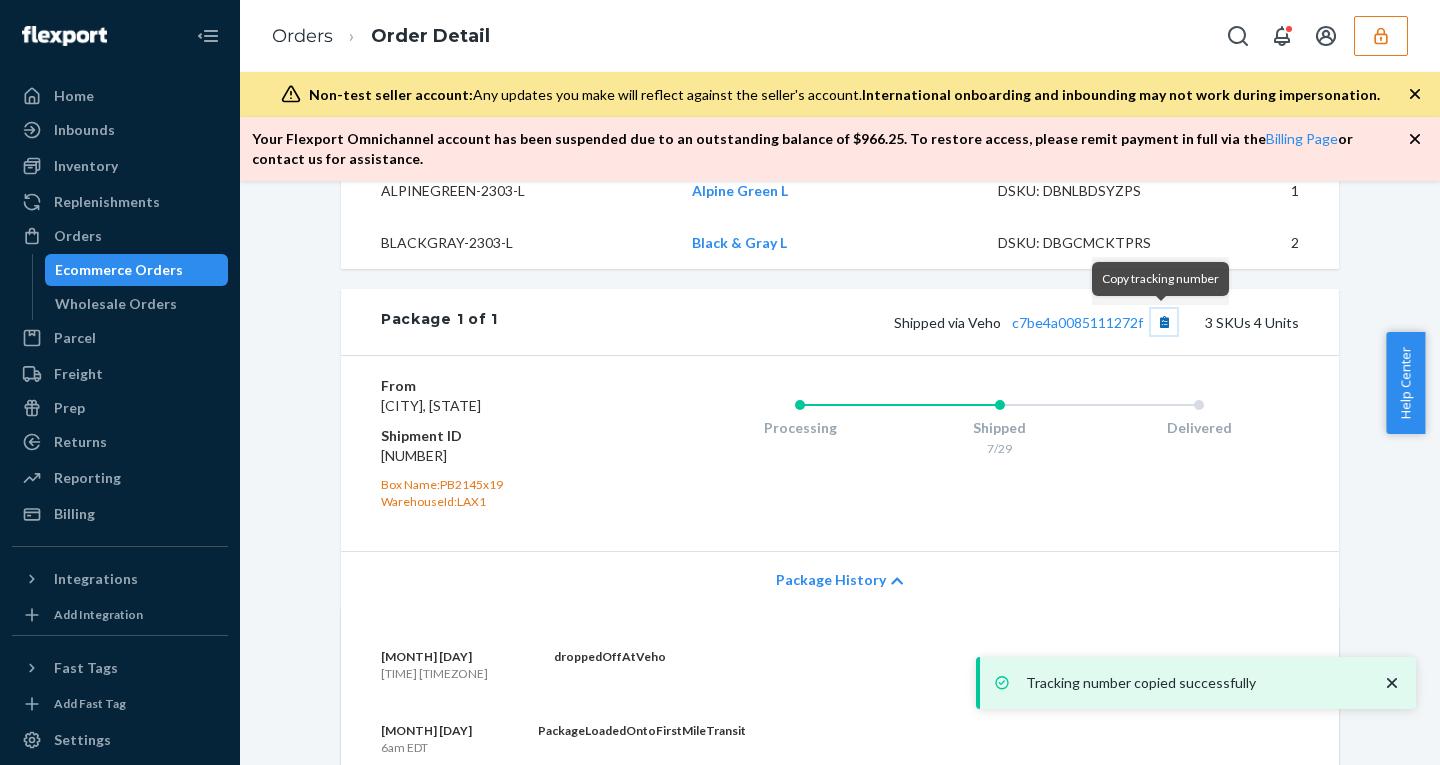 click at bounding box center [1164, 322] 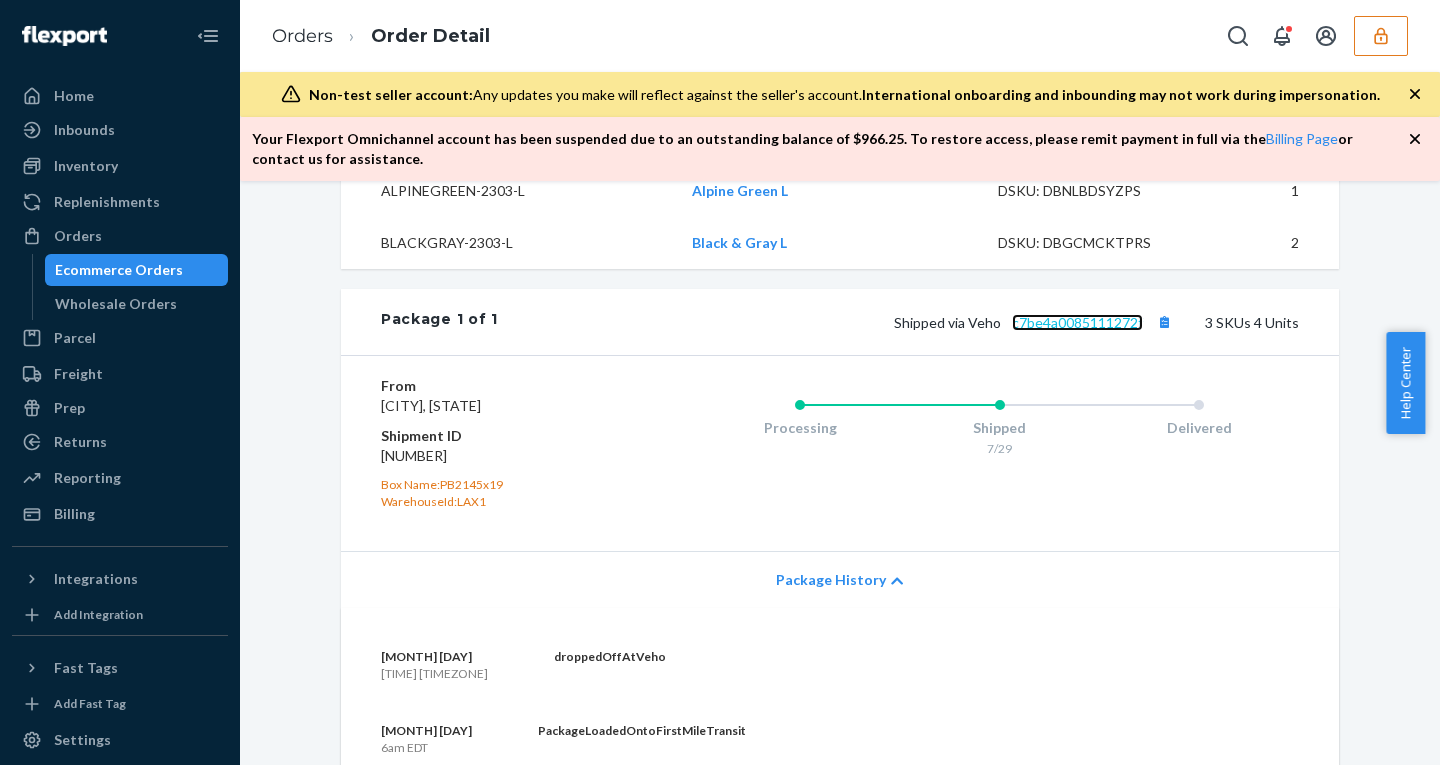 click on "c7be4a0085111272f" at bounding box center [1077, 322] 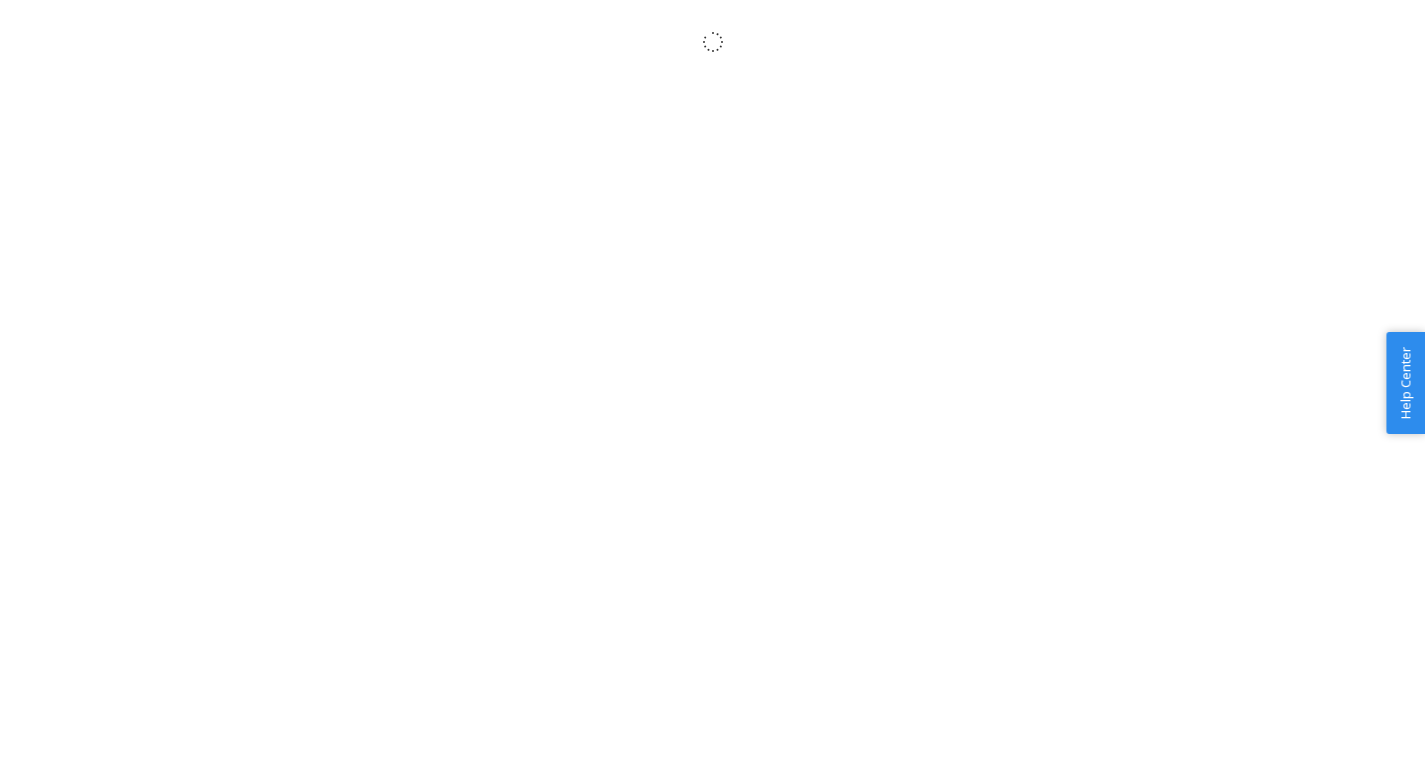 scroll, scrollTop: 0, scrollLeft: 0, axis: both 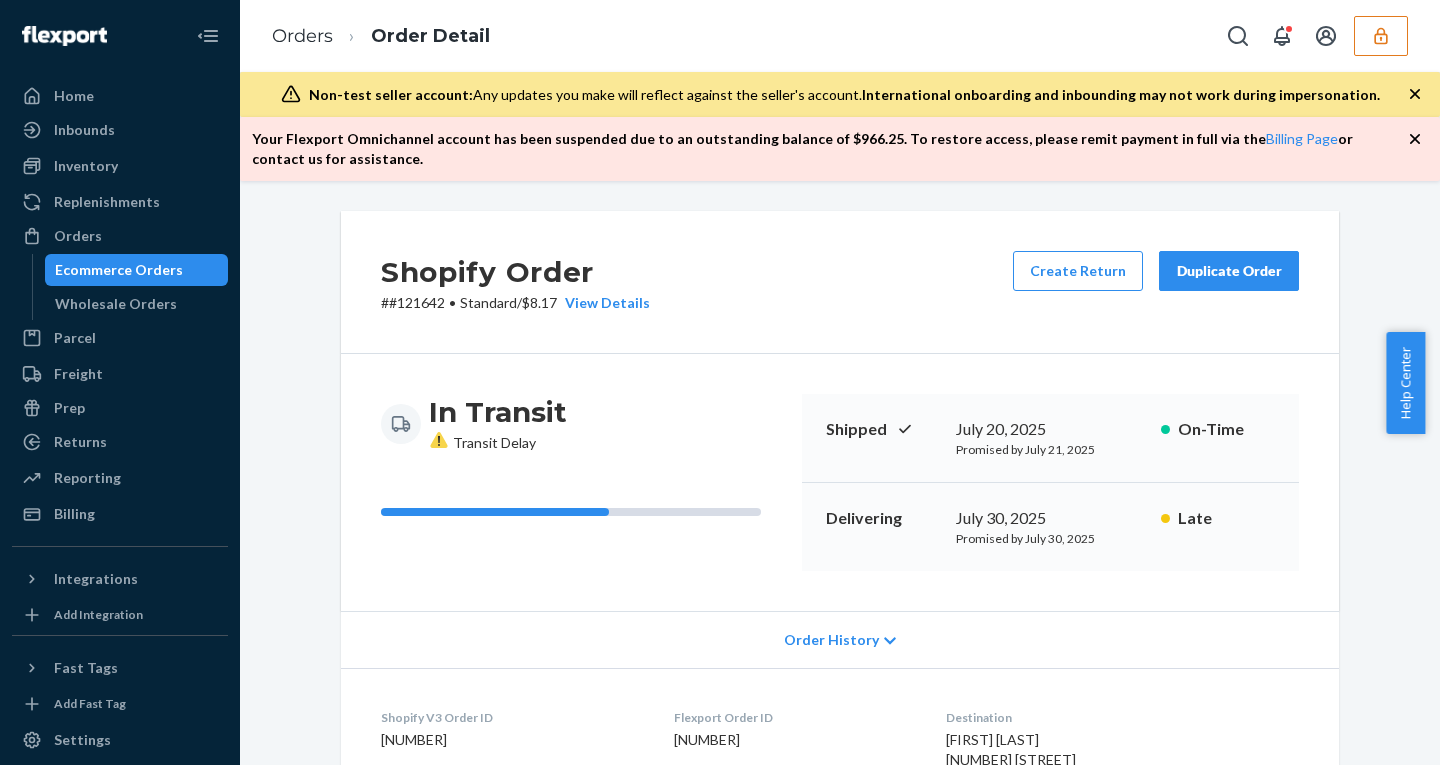 click 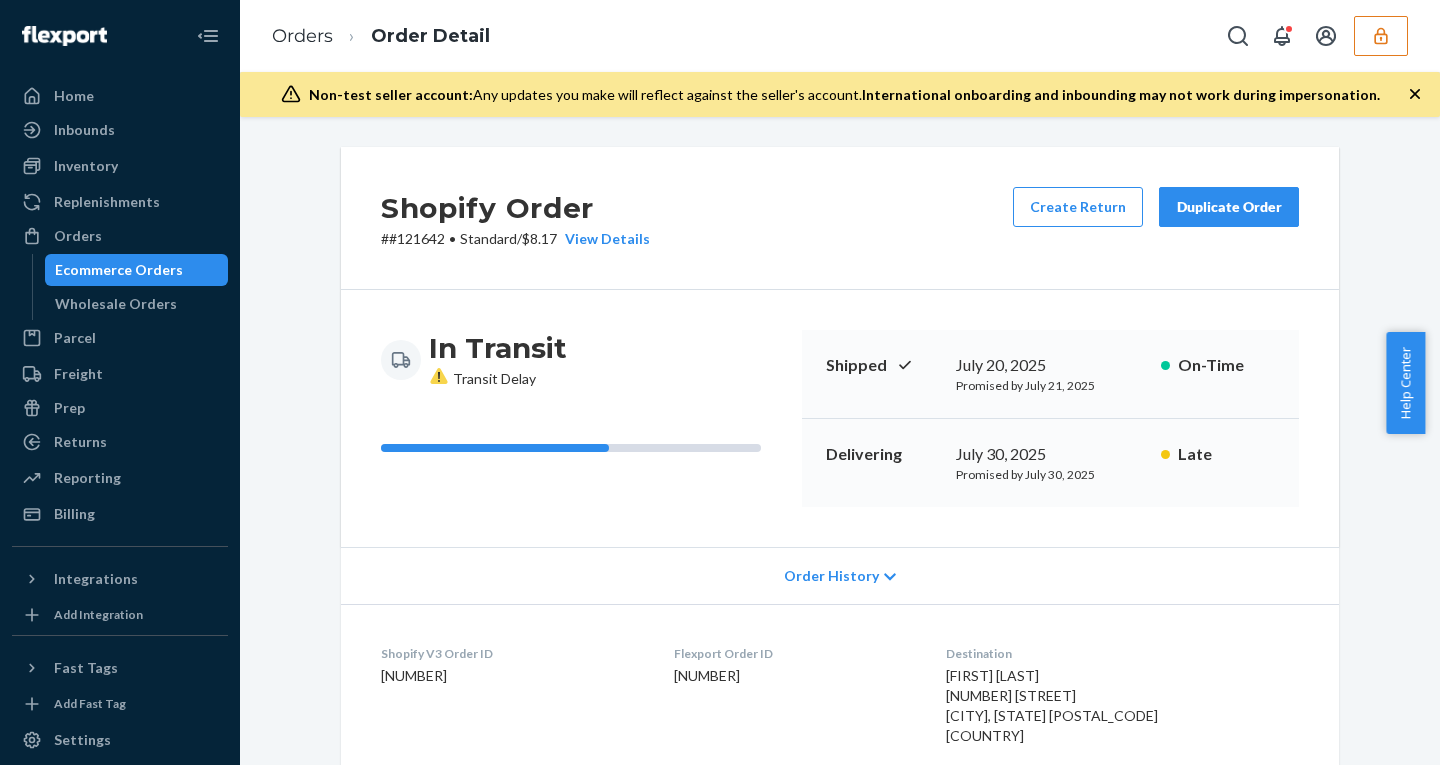 click 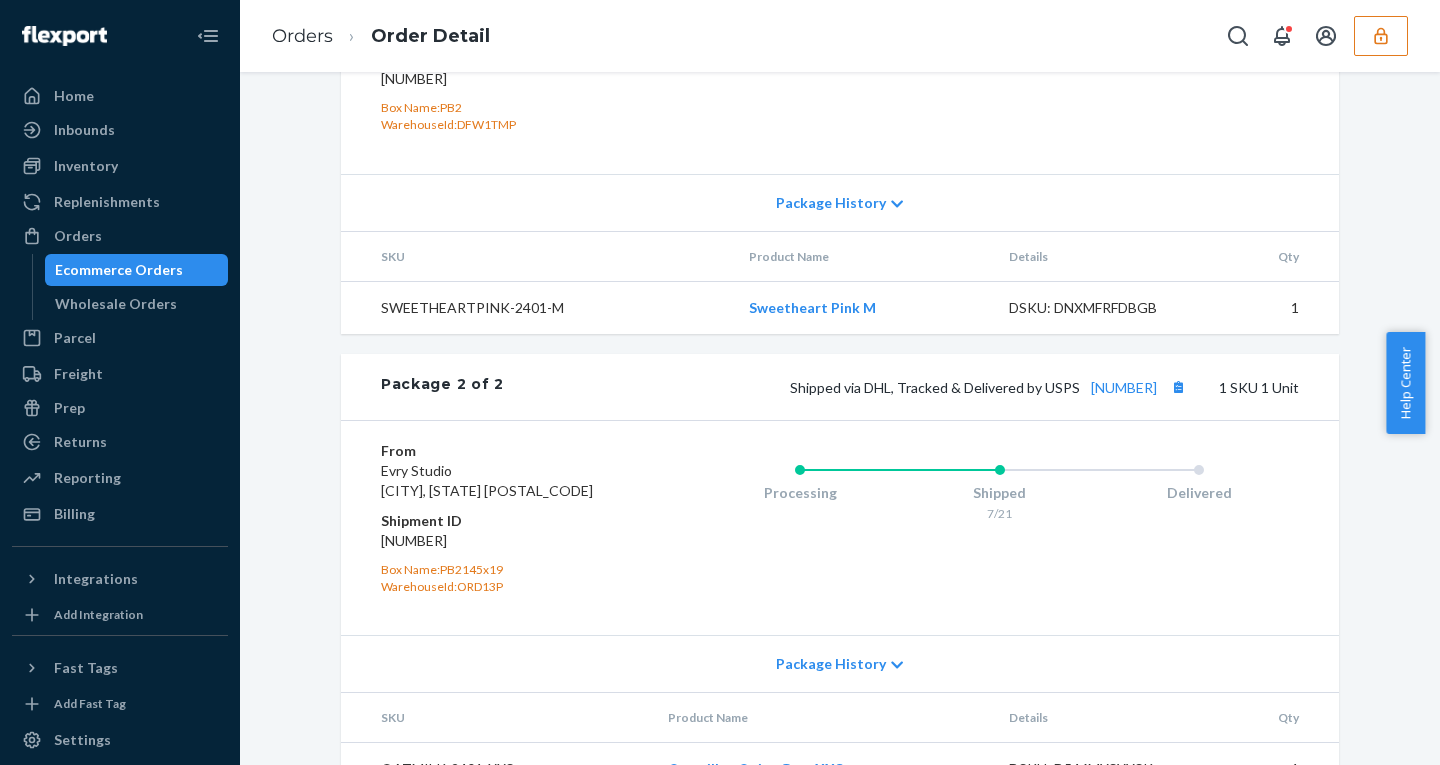 scroll, scrollTop: 1182, scrollLeft: 0, axis: vertical 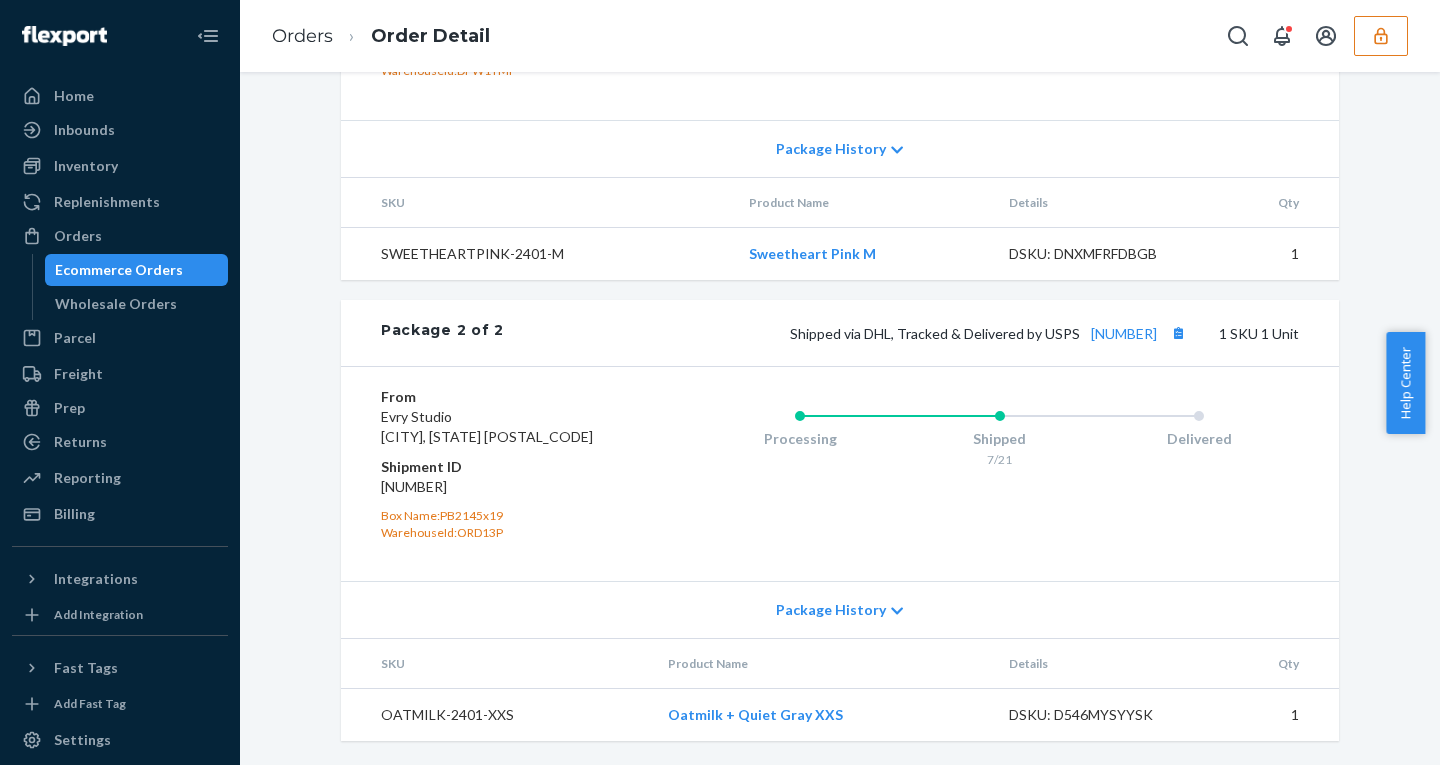 click on "Package History" at bounding box center (831, 610) 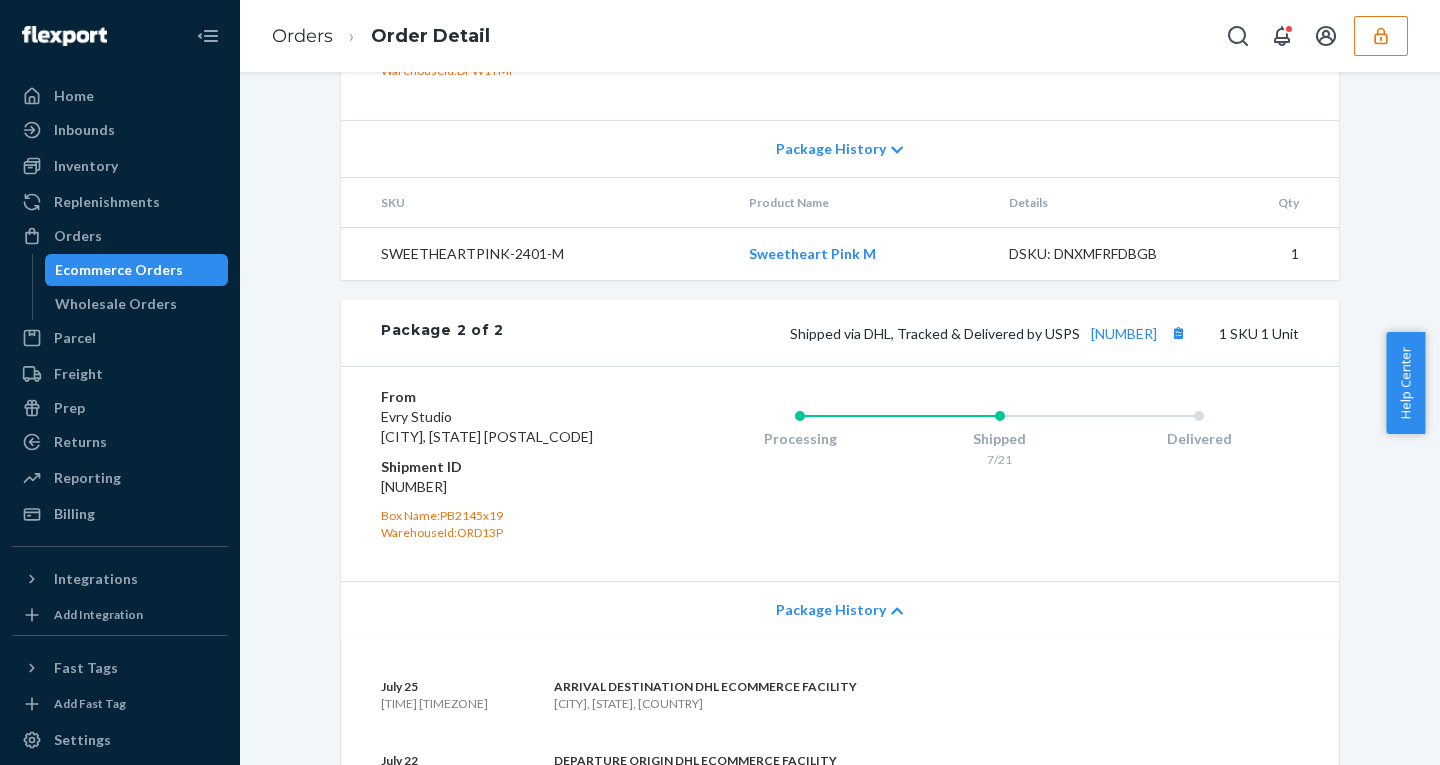 click on "Package History" at bounding box center (831, 610) 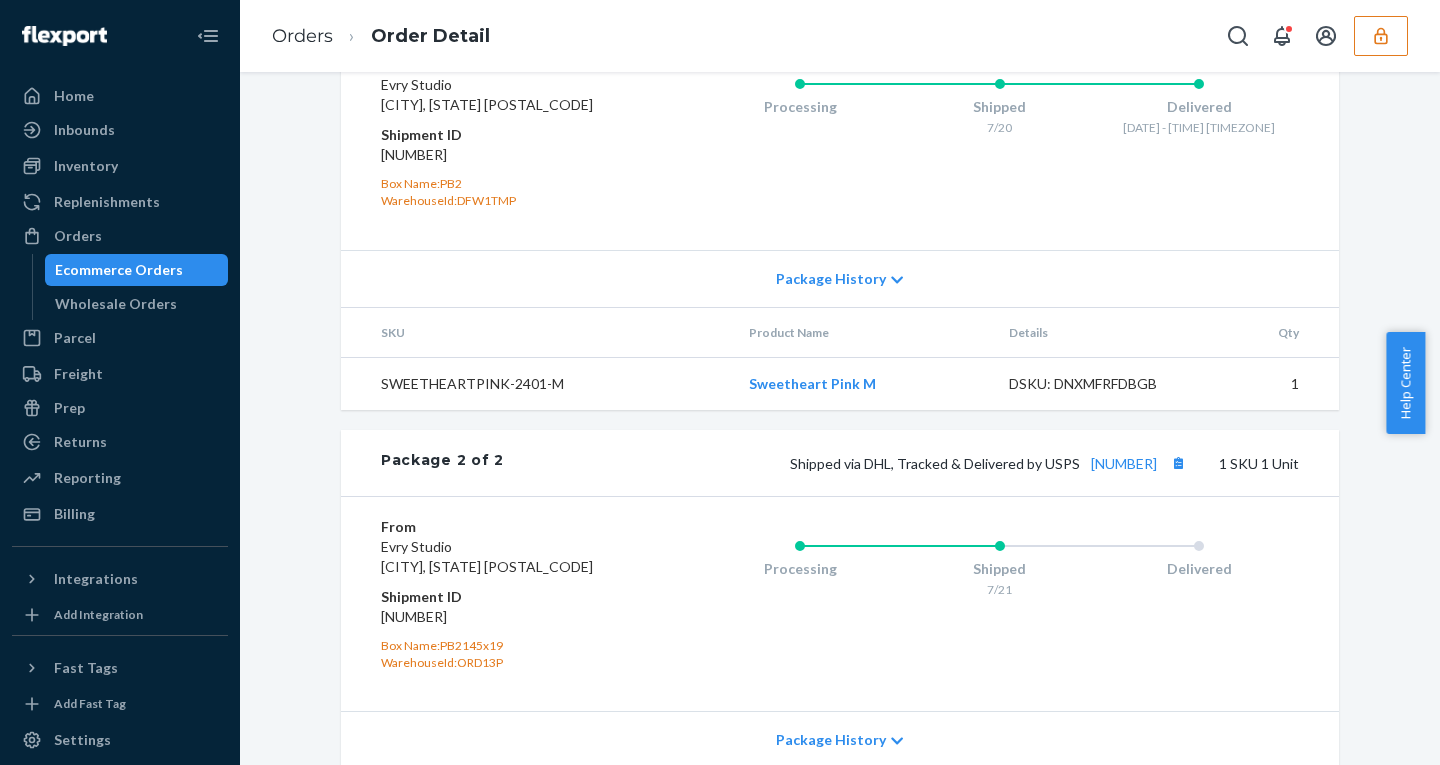 scroll, scrollTop: 1042, scrollLeft: 0, axis: vertical 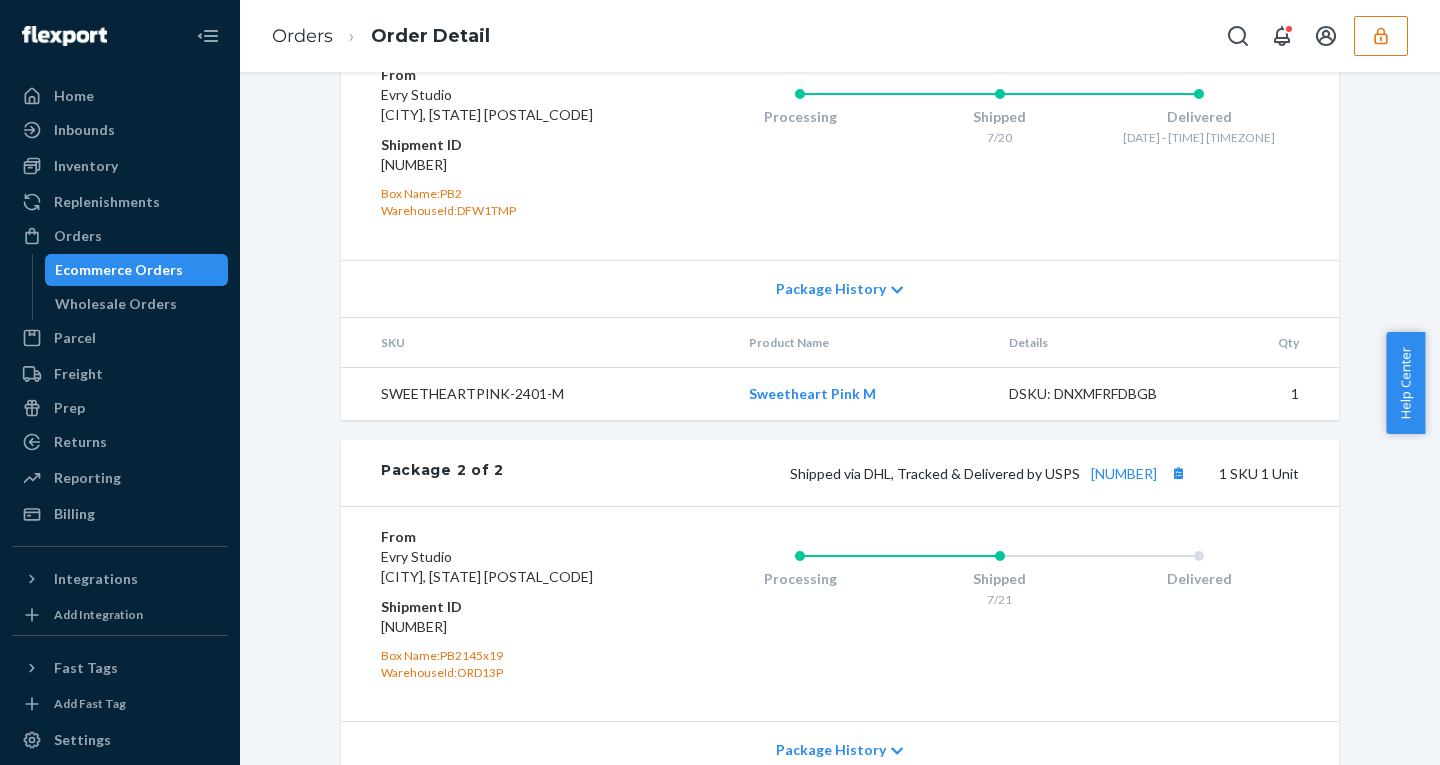 click on "Package History" at bounding box center (831, 289) 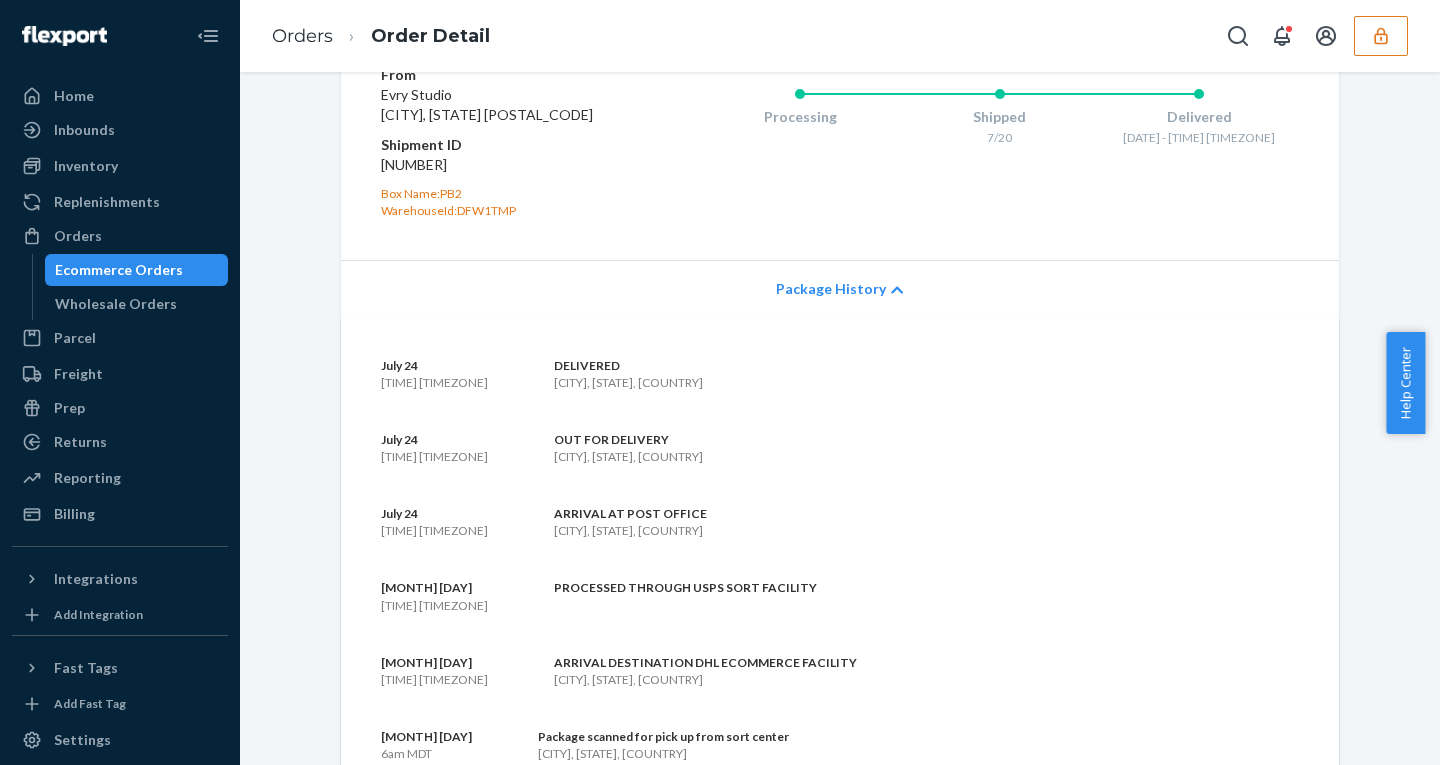 click on "Package History" at bounding box center (831, 289) 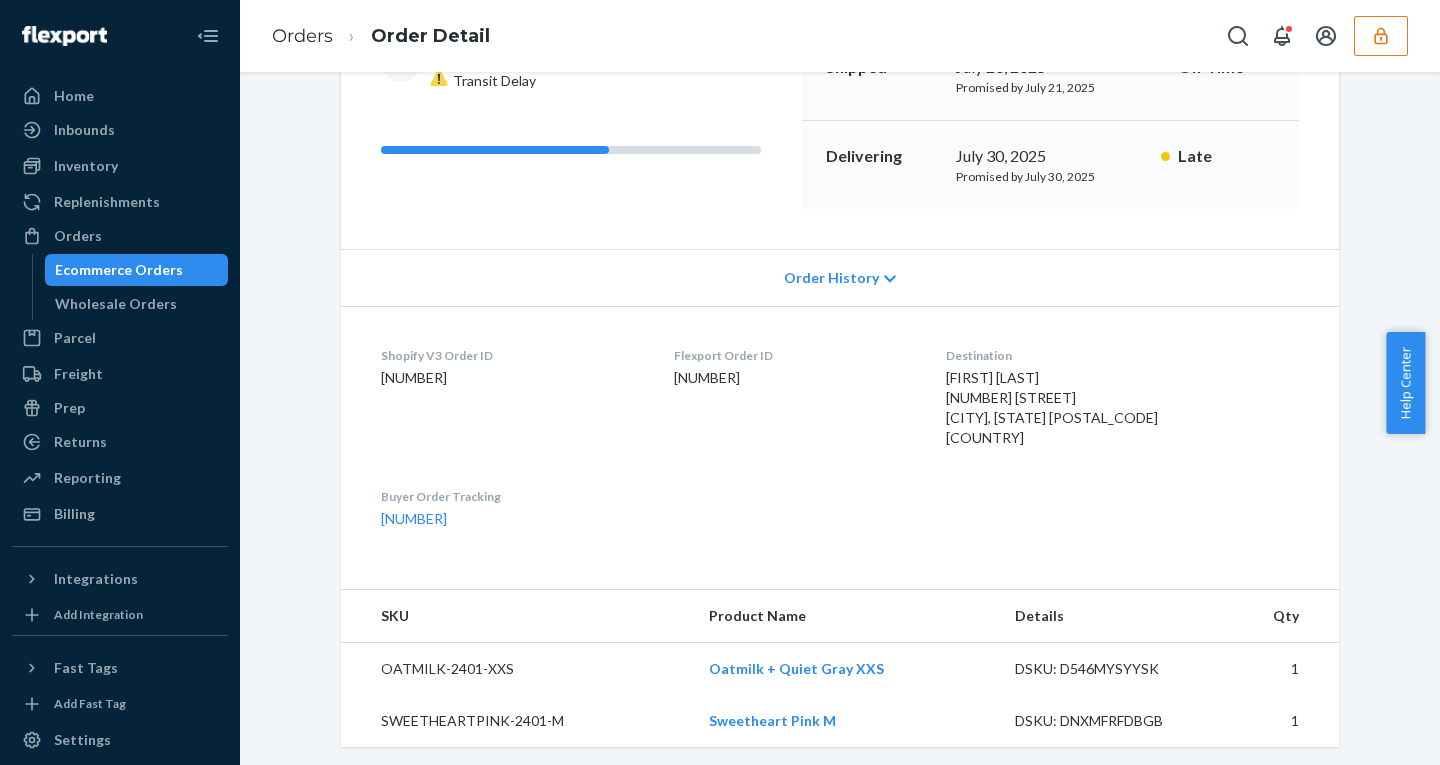 scroll, scrollTop: 0, scrollLeft: 0, axis: both 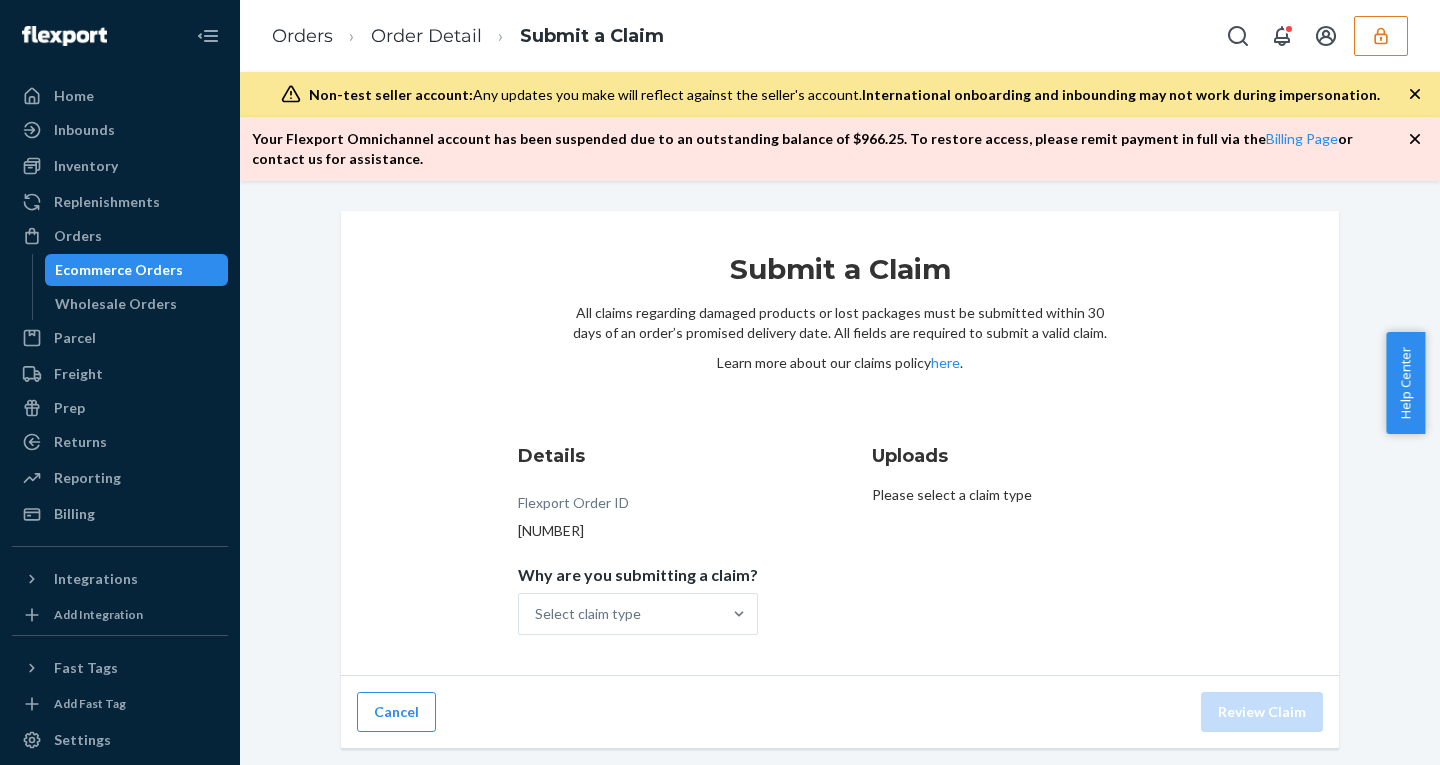 click 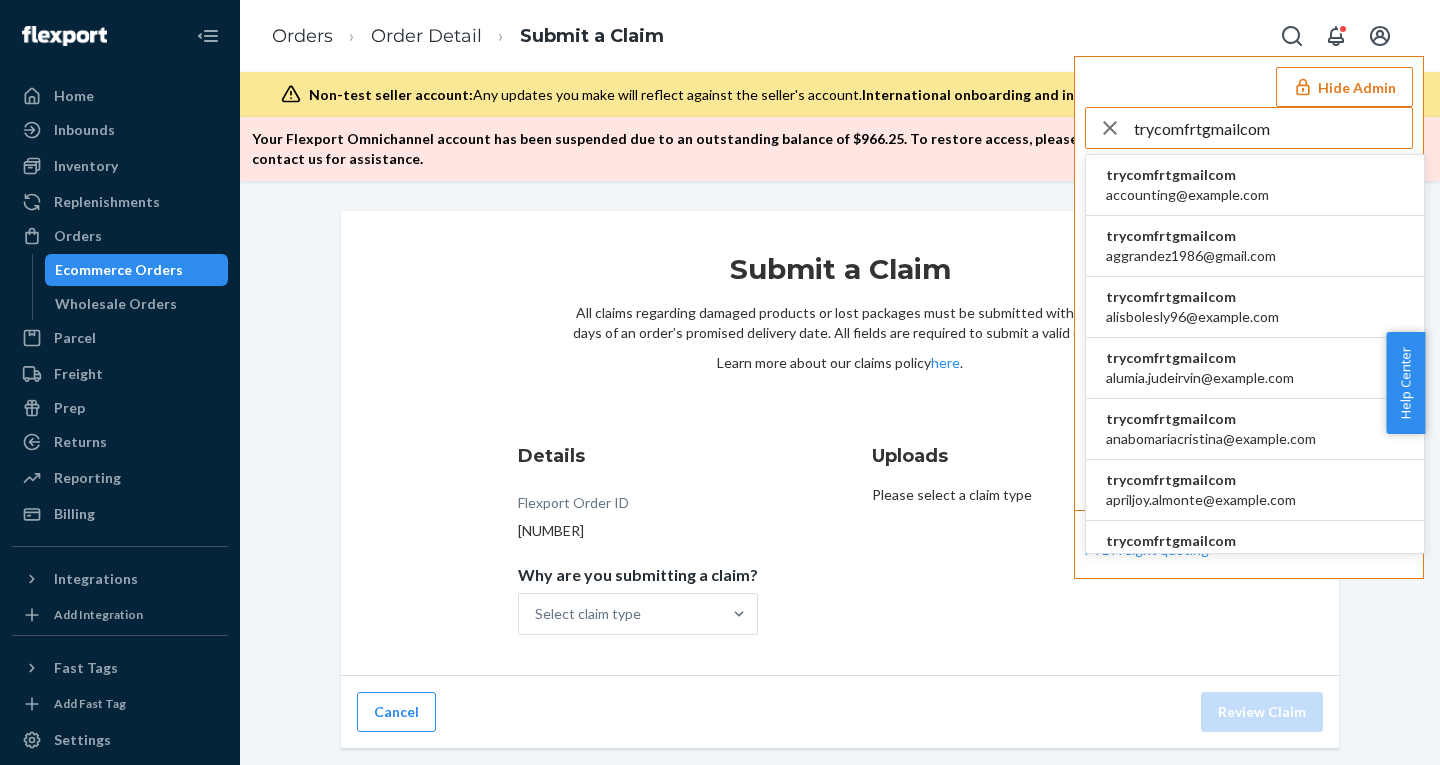 type on "trycomfrtgmailcom" 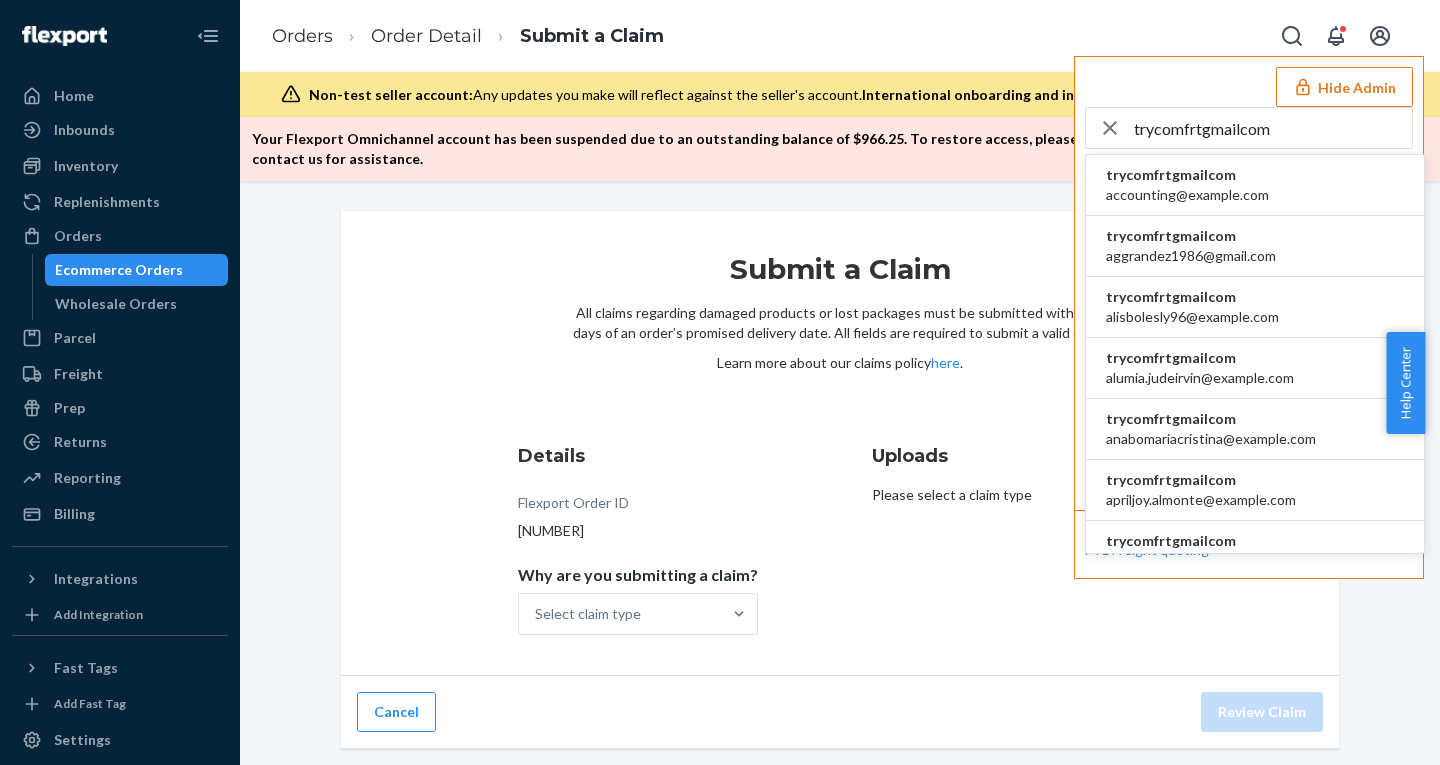 click on "accounting@example.com" at bounding box center [1187, 195] 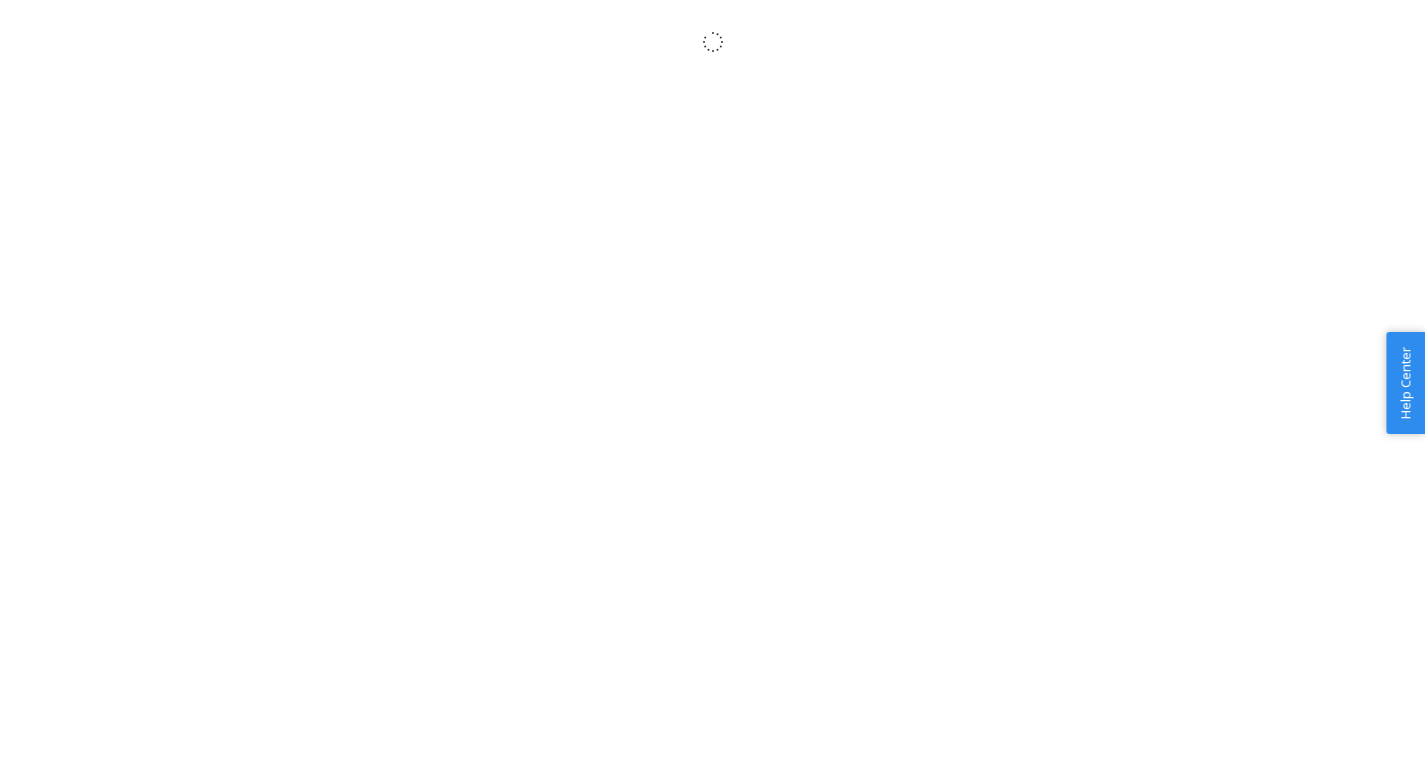 scroll, scrollTop: 0, scrollLeft: 0, axis: both 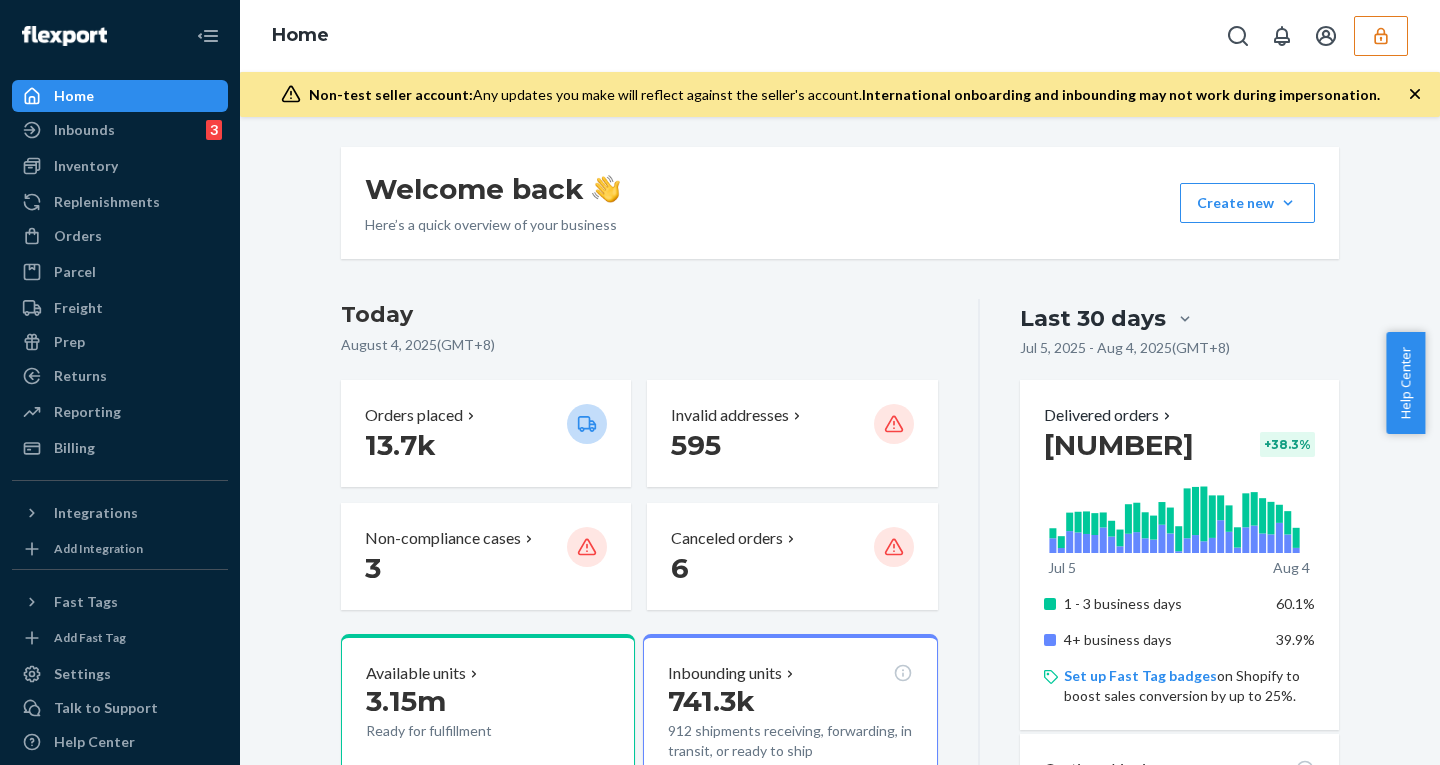 click 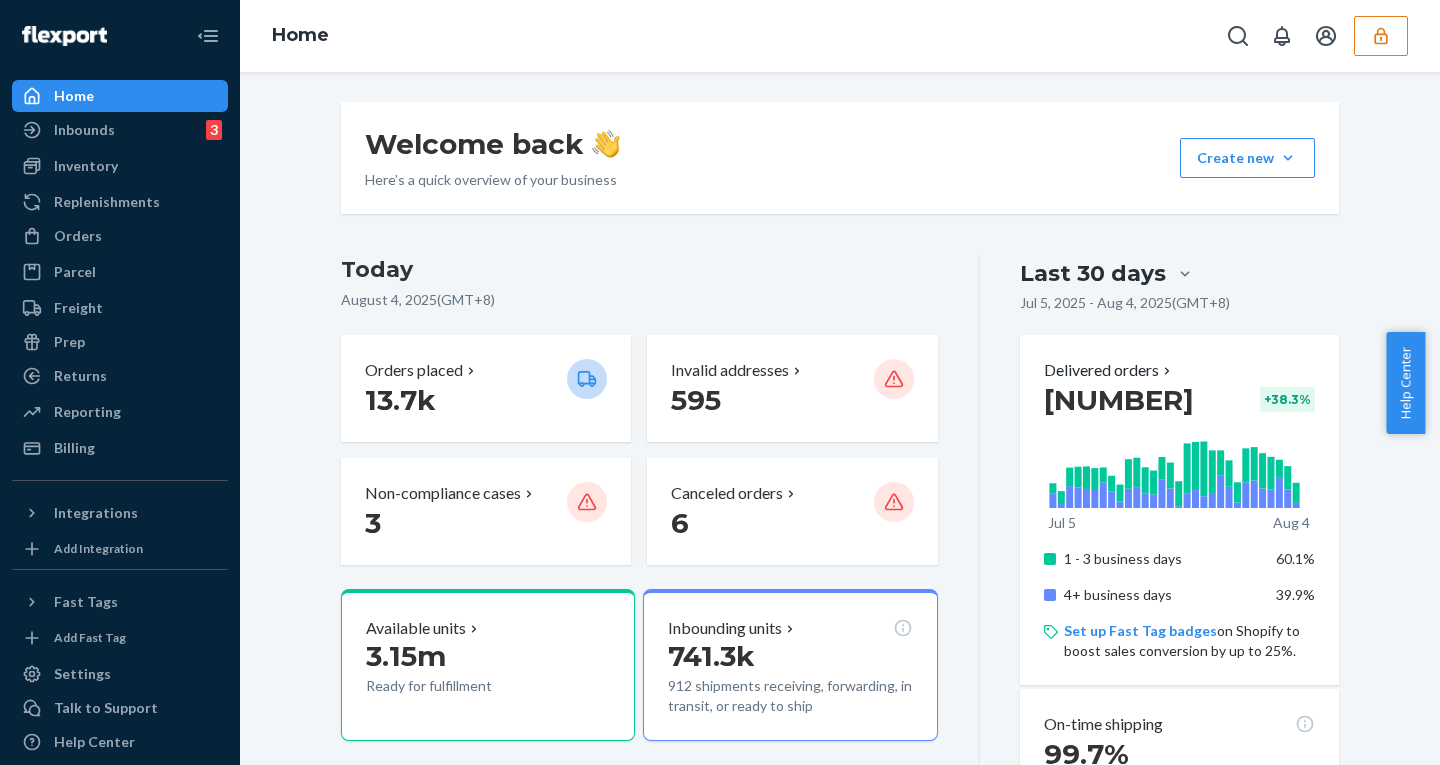 click on "Today [MONTH] [DAY], [YEAR]  ( [TIMEZONE] )  [MONTH] [DAY], [YEAR] - [MONTH] [DAY], [YEAR]  ( [TIMEZONE] )" at bounding box center (840, 948) 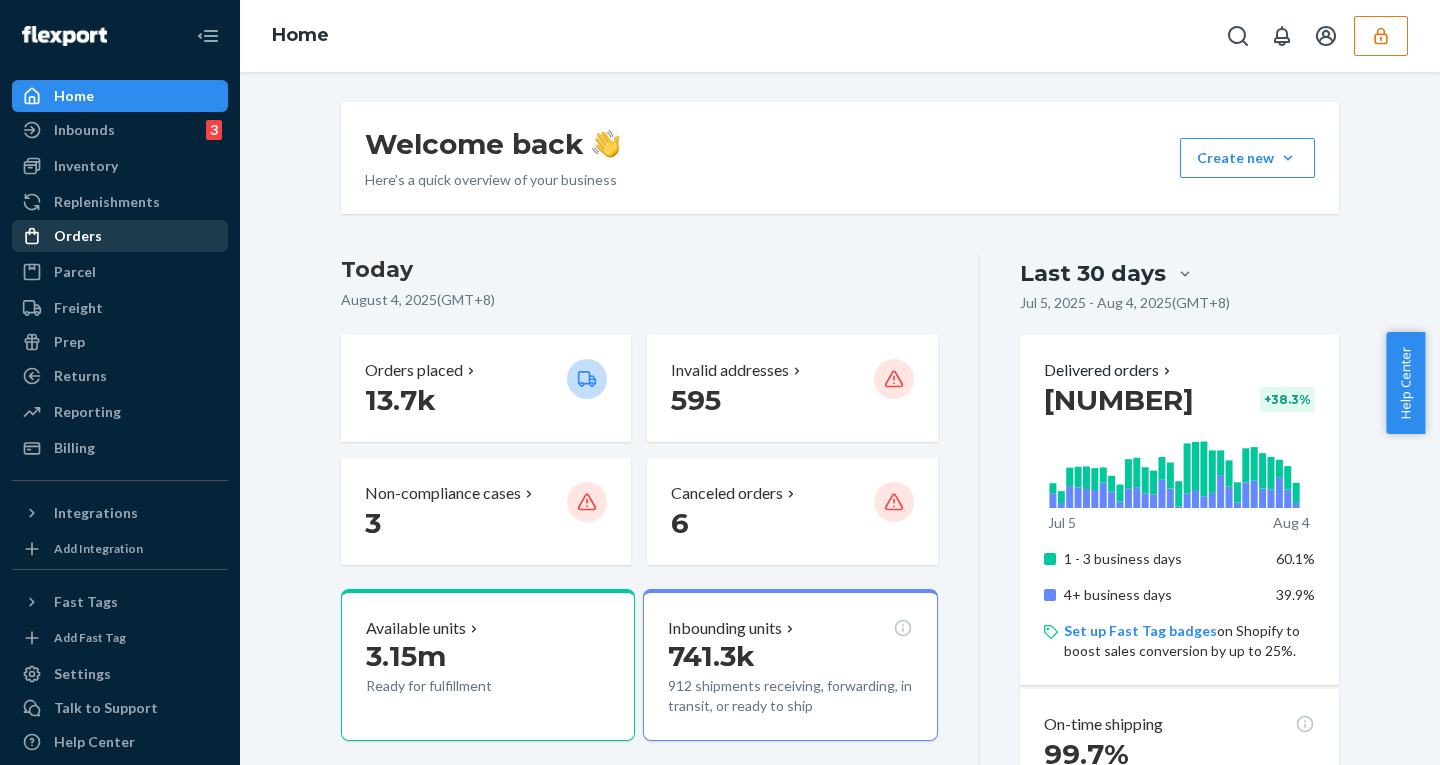 click on "Orders" at bounding box center (78, 236) 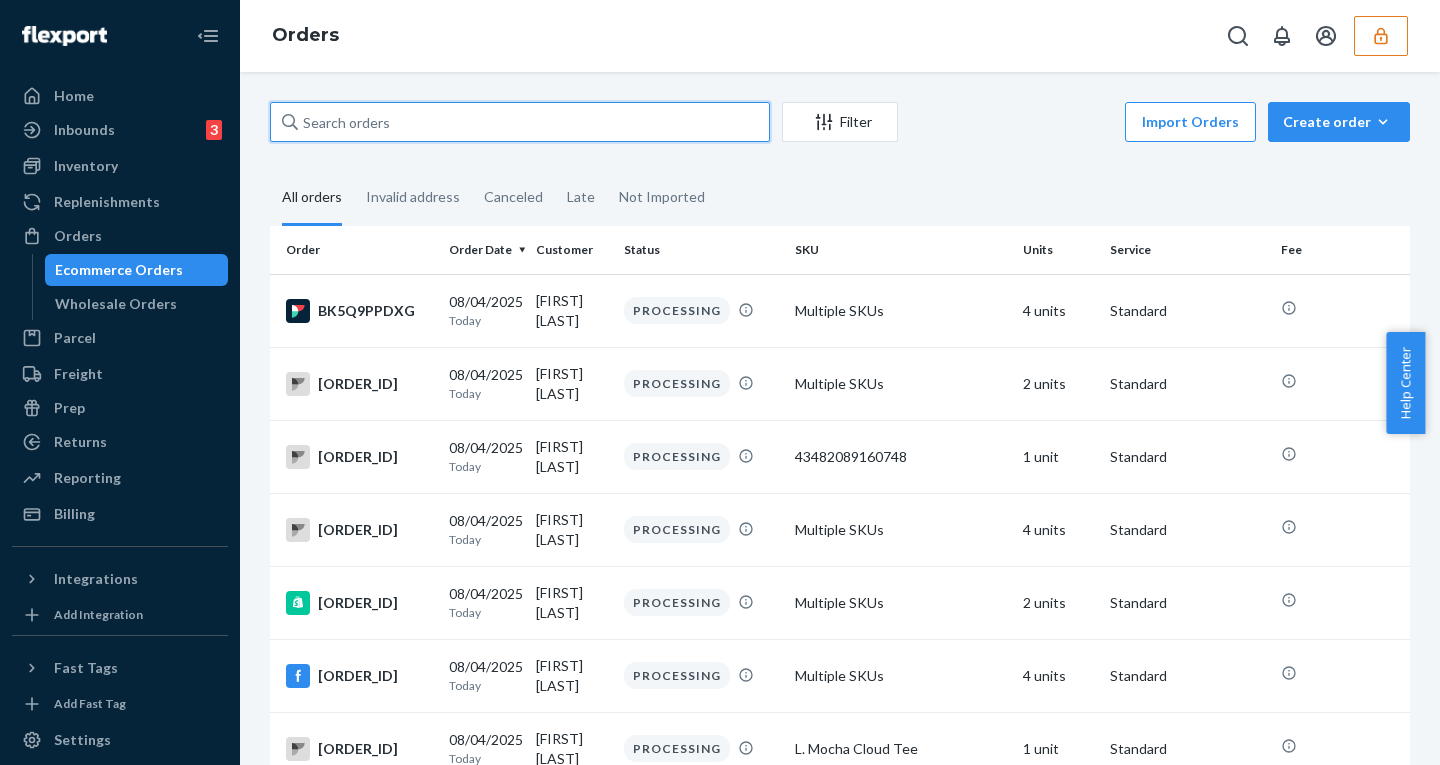 click at bounding box center [520, 122] 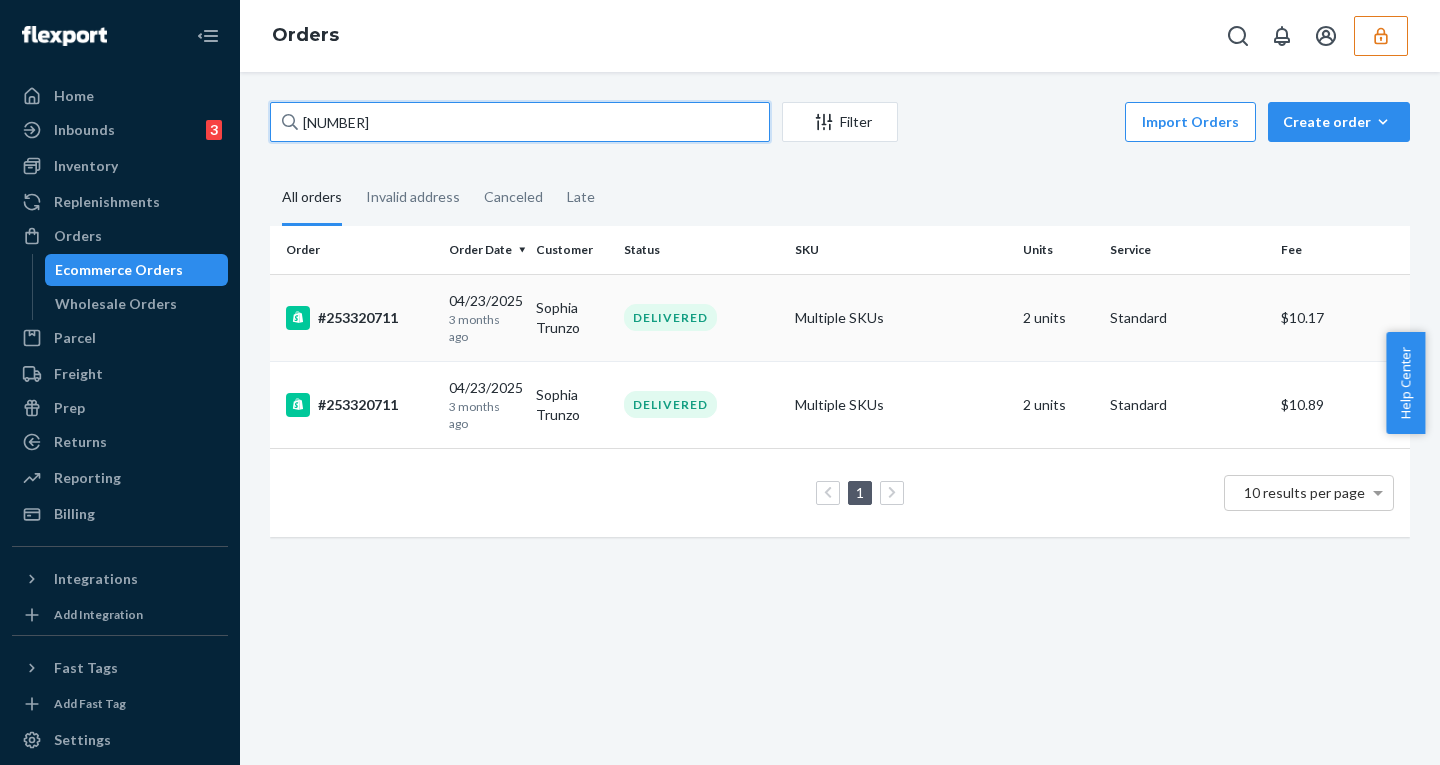 type on "253320711" 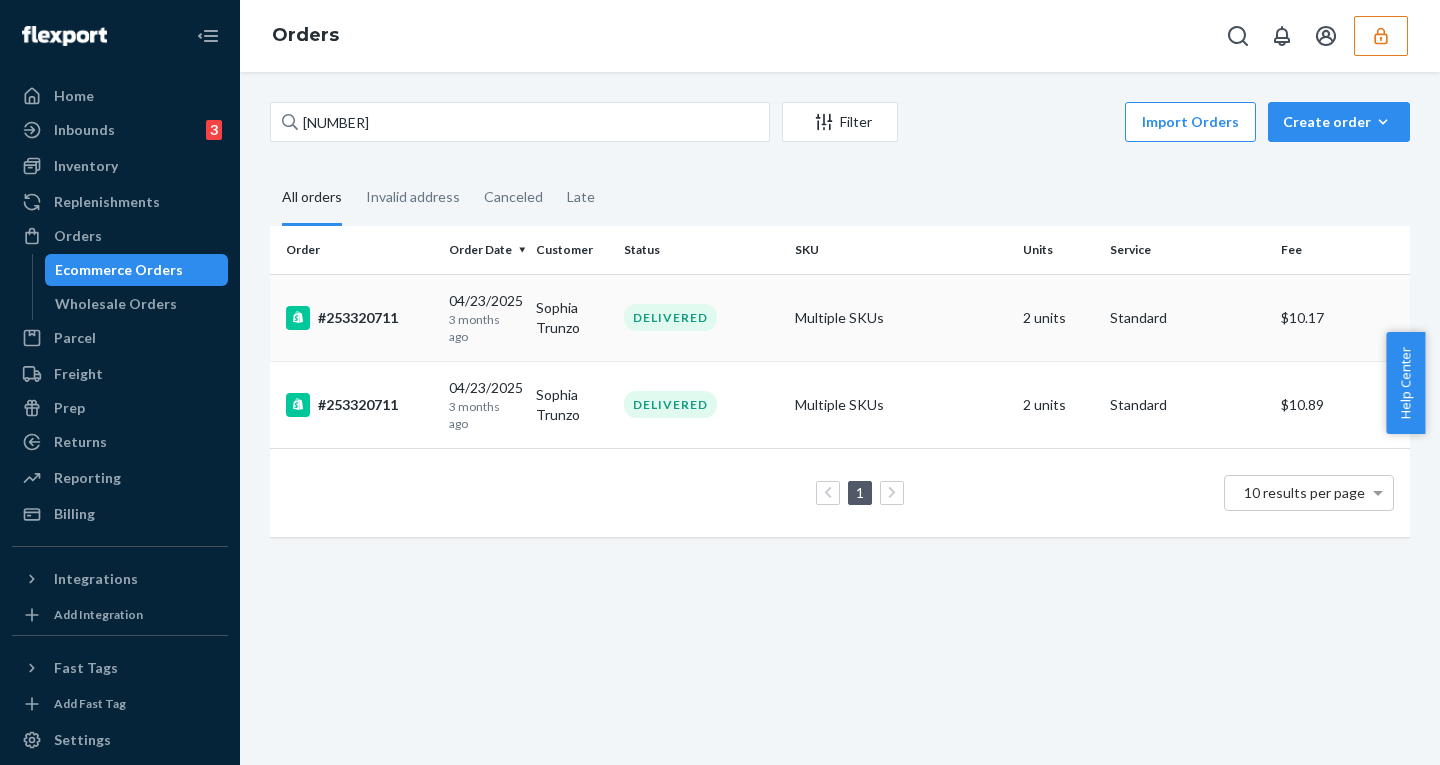 click on "#253320711" at bounding box center (355, 317) 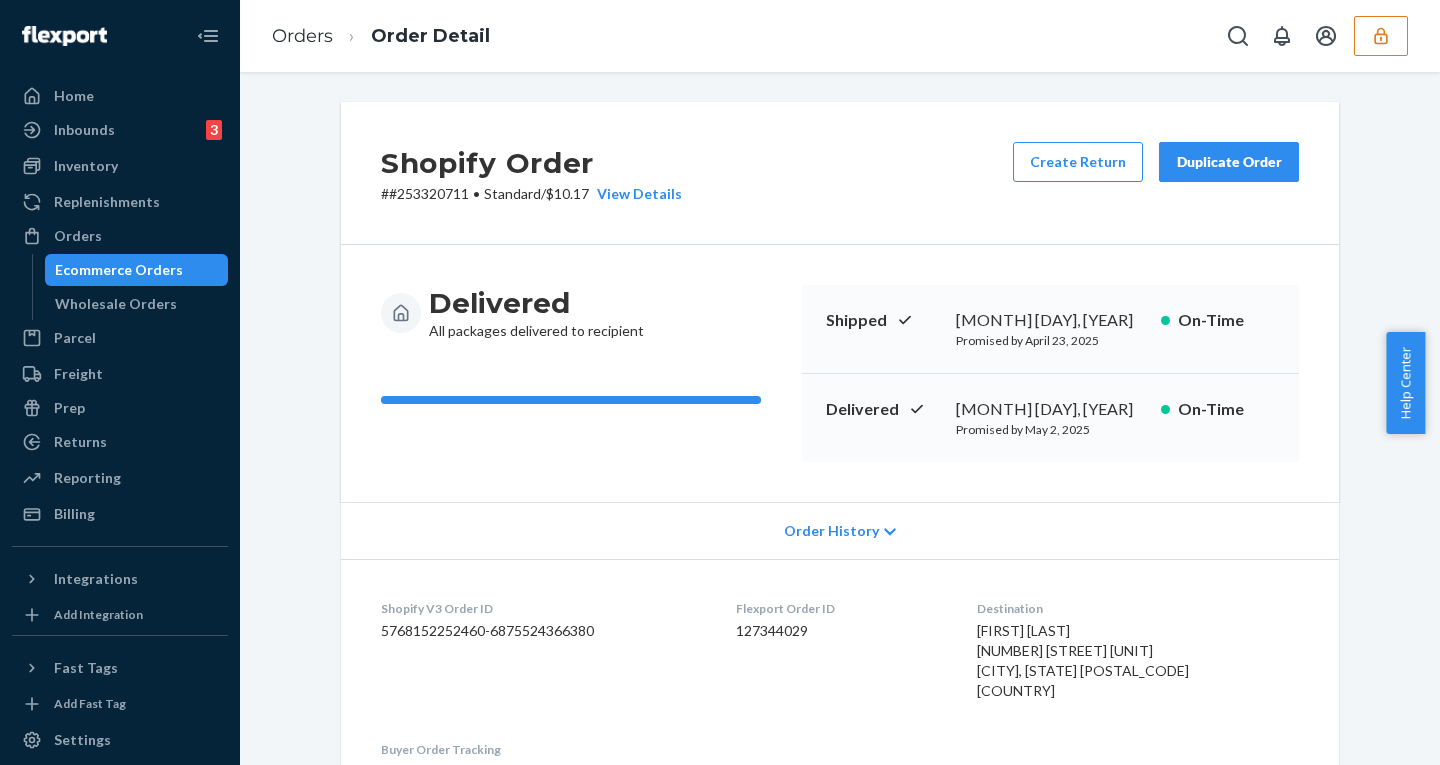 click on "Order History" at bounding box center (831, 531) 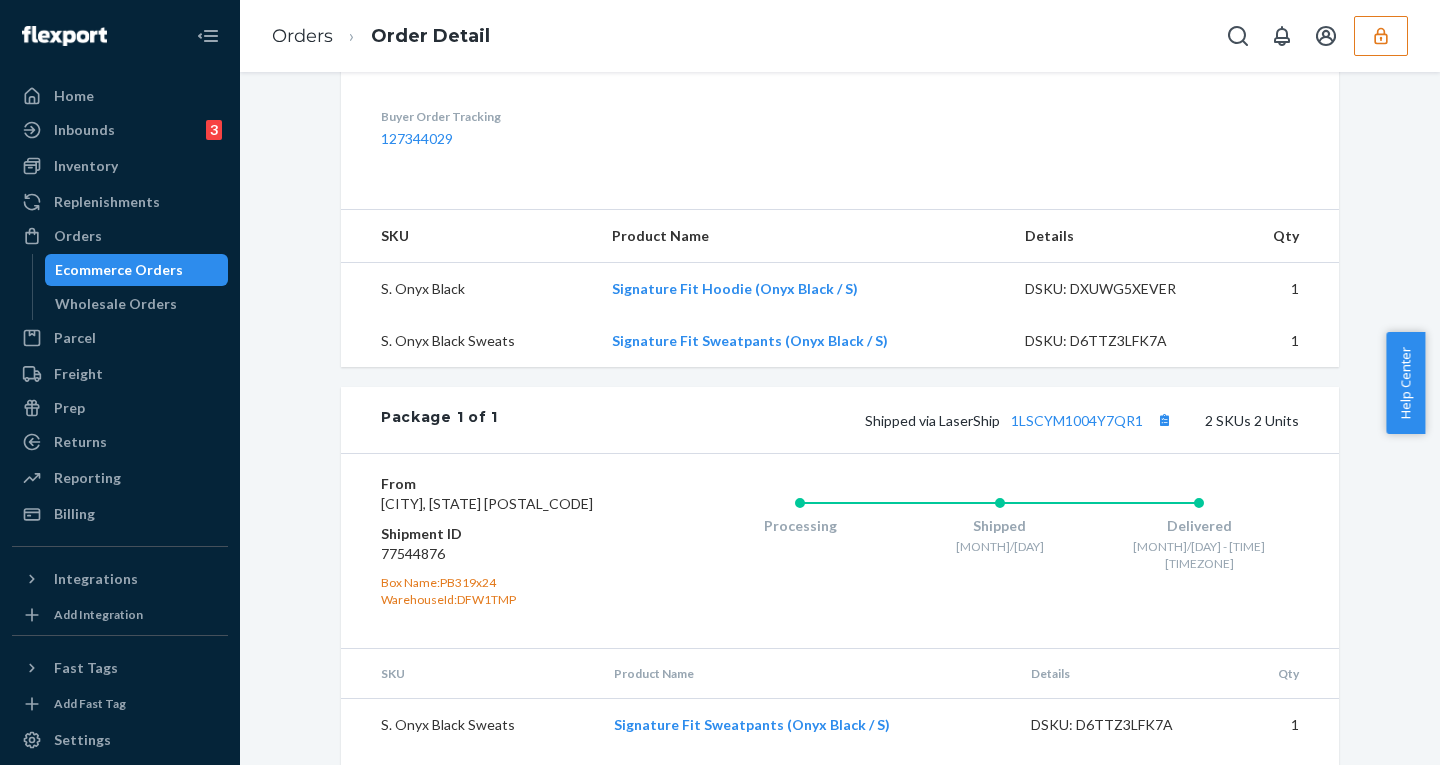 scroll, scrollTop: 1532, scrollLeft: 0, axis: vertical 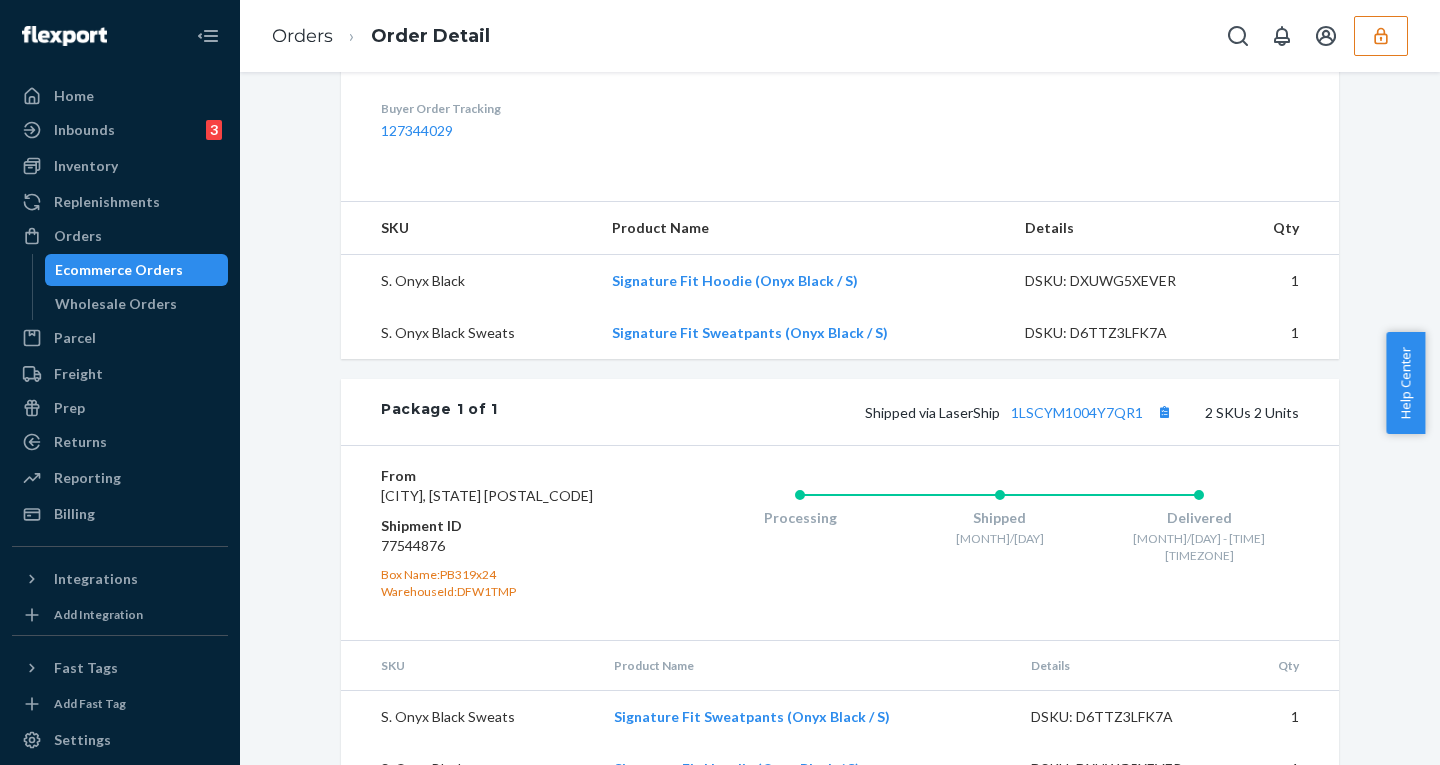 click on "Shopify V3 Order ID 5768152252460-6875524366380 Flexport Order ID 127344029 Destination Sophia Trunzo
1775 Diamond St Unit 121
San Diego, CA 92109-3319
US Buyer Order Tracking 127344029" at bounding box center (840, 49) 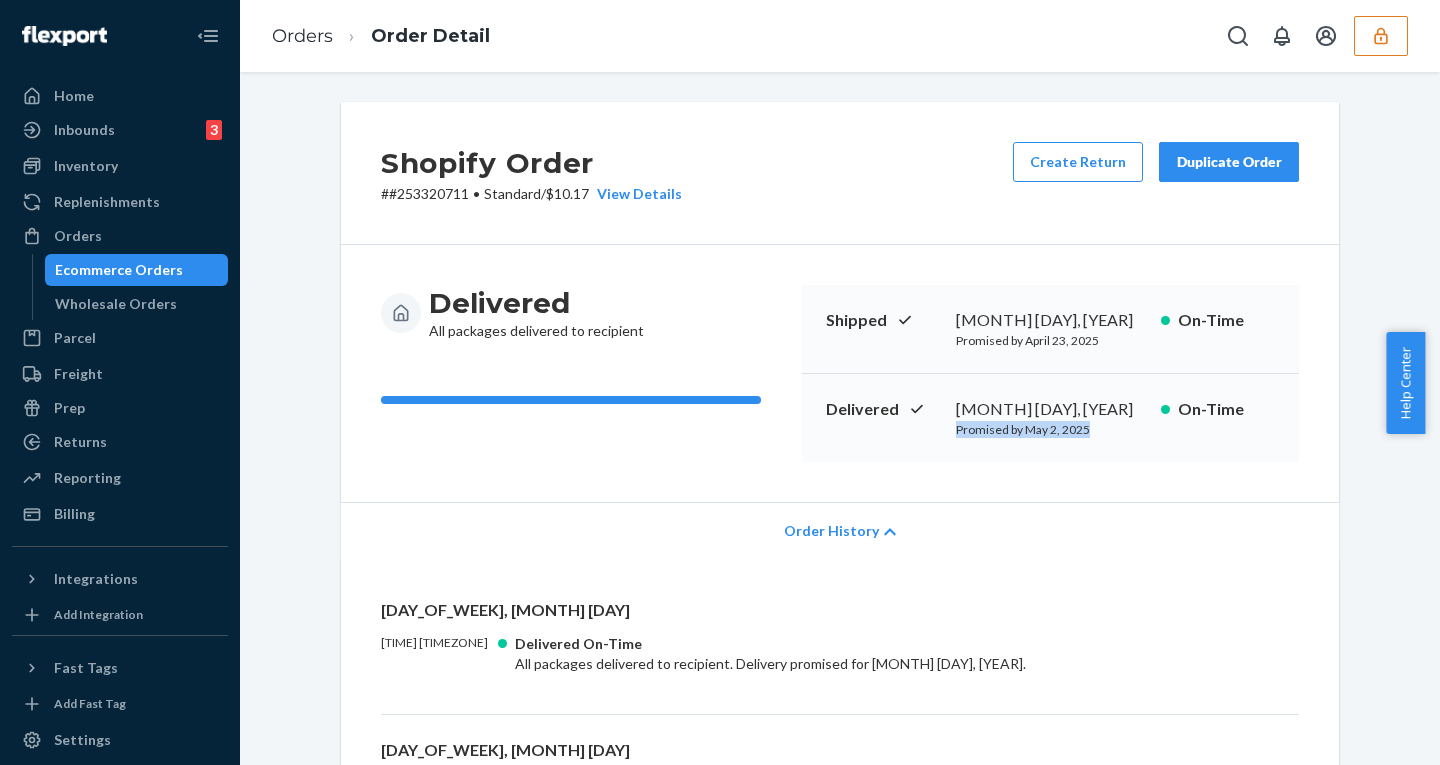 drag, startPoint x: 1098, startPoint y: 428, endPoint x: 944, endPoint y: 426, distance: 154.01299 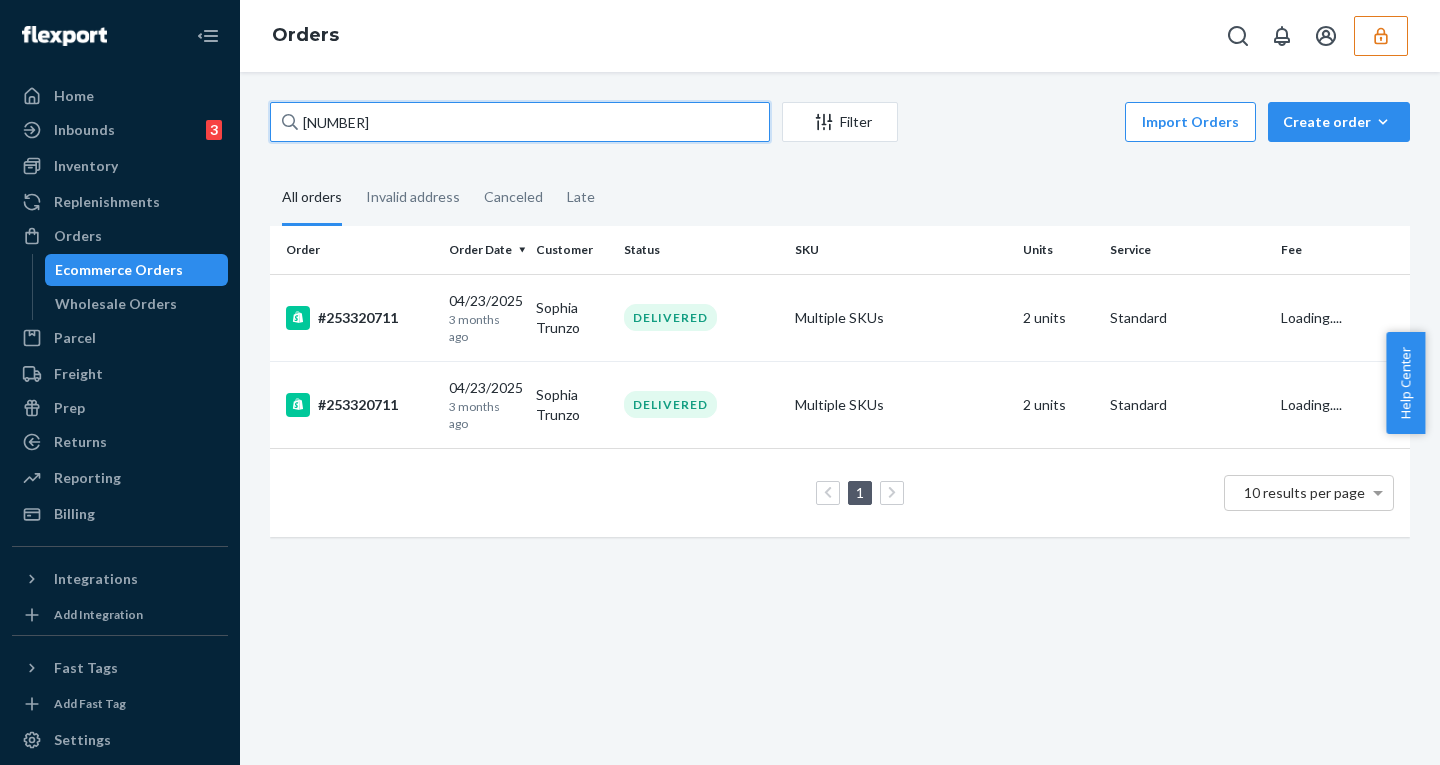 click on "253320711" at bounding box center [520, 122] 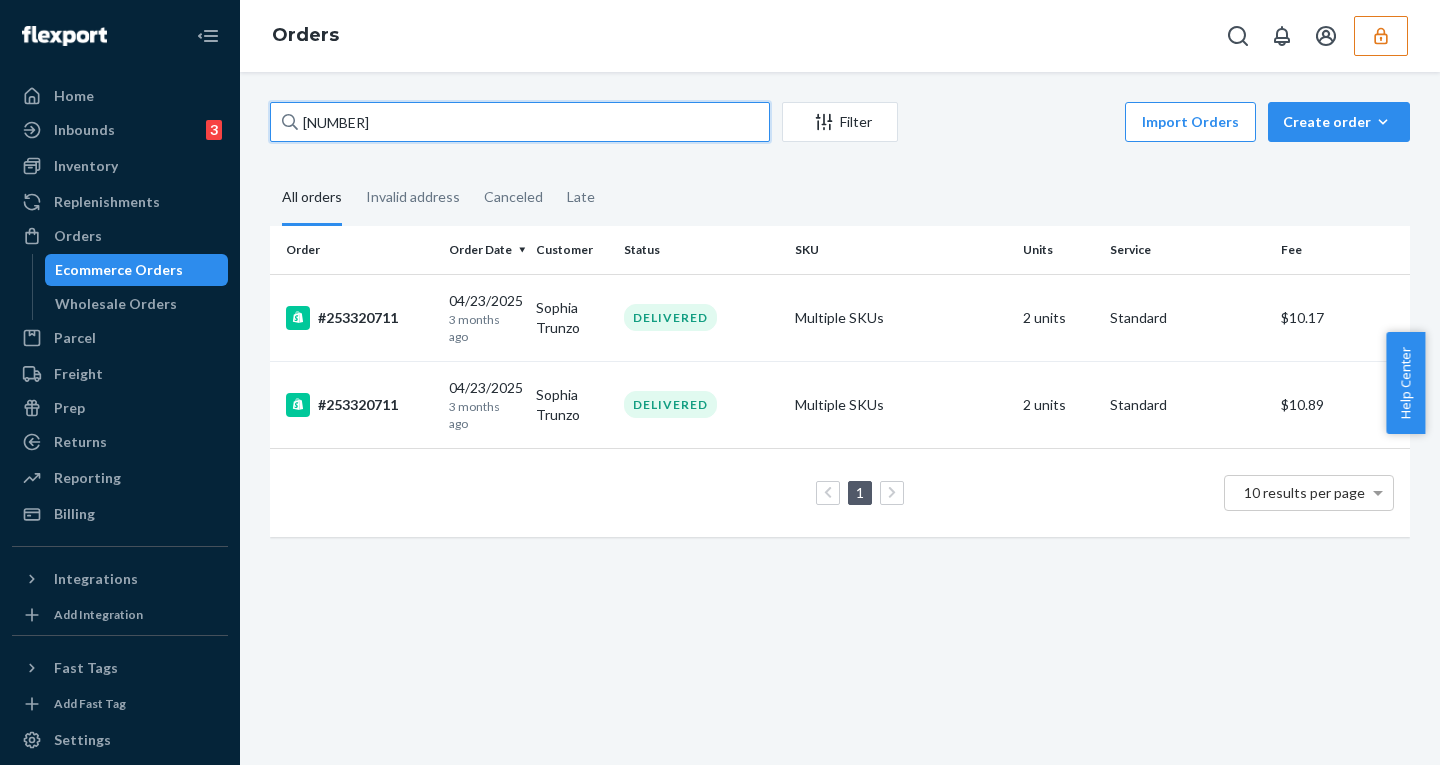 click on "253320711" at bounding box center [520, 122] 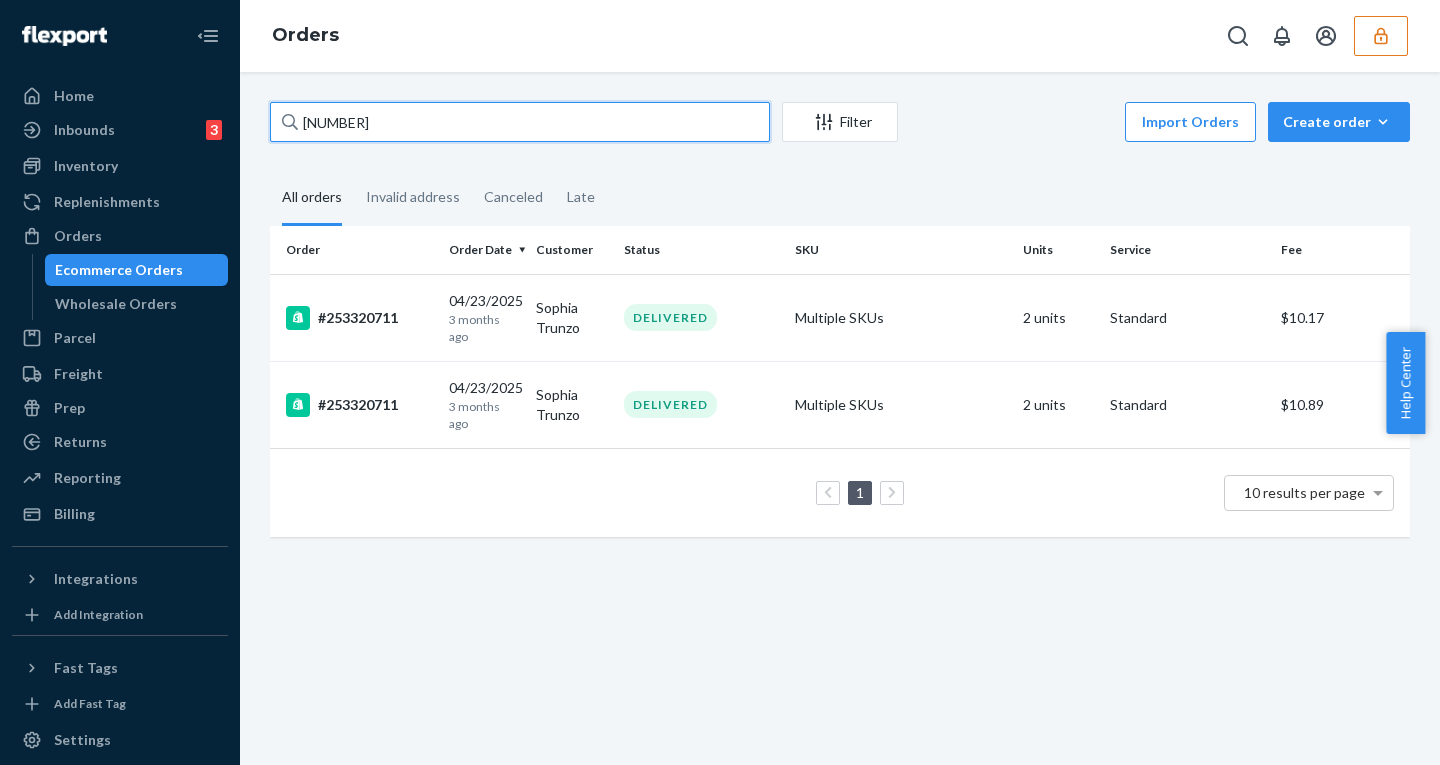click on "253320711" at bounding box center [520, 122] 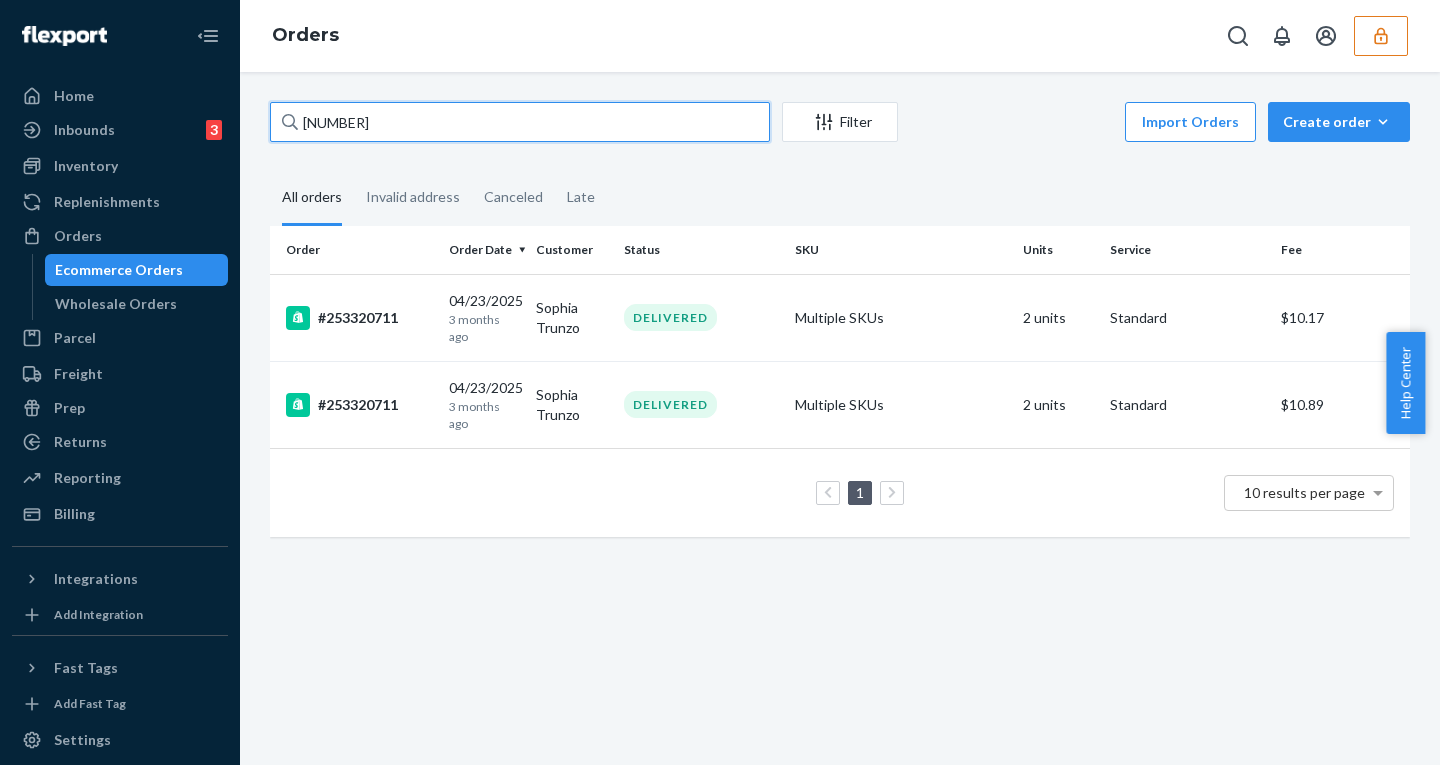 paste on "4232154" 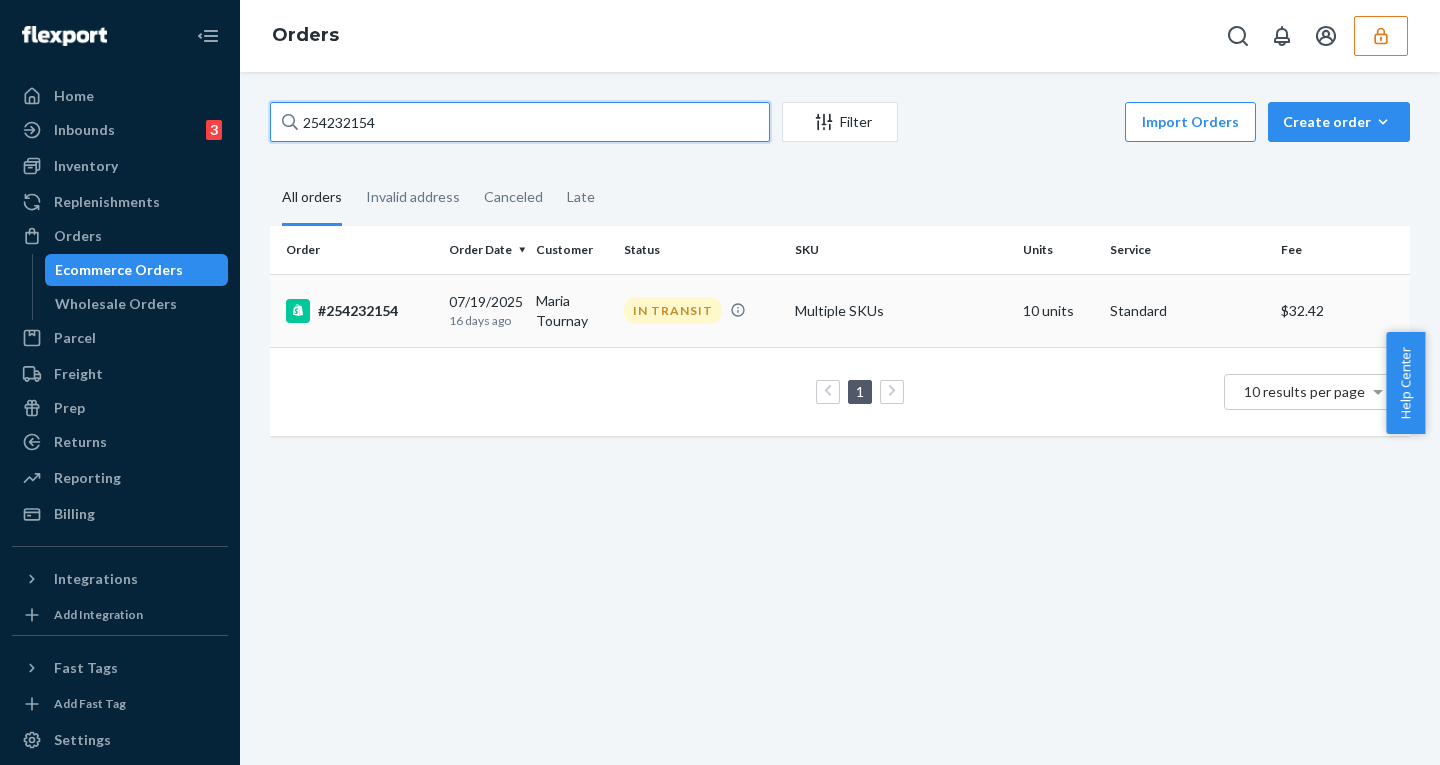 type on "254232154" 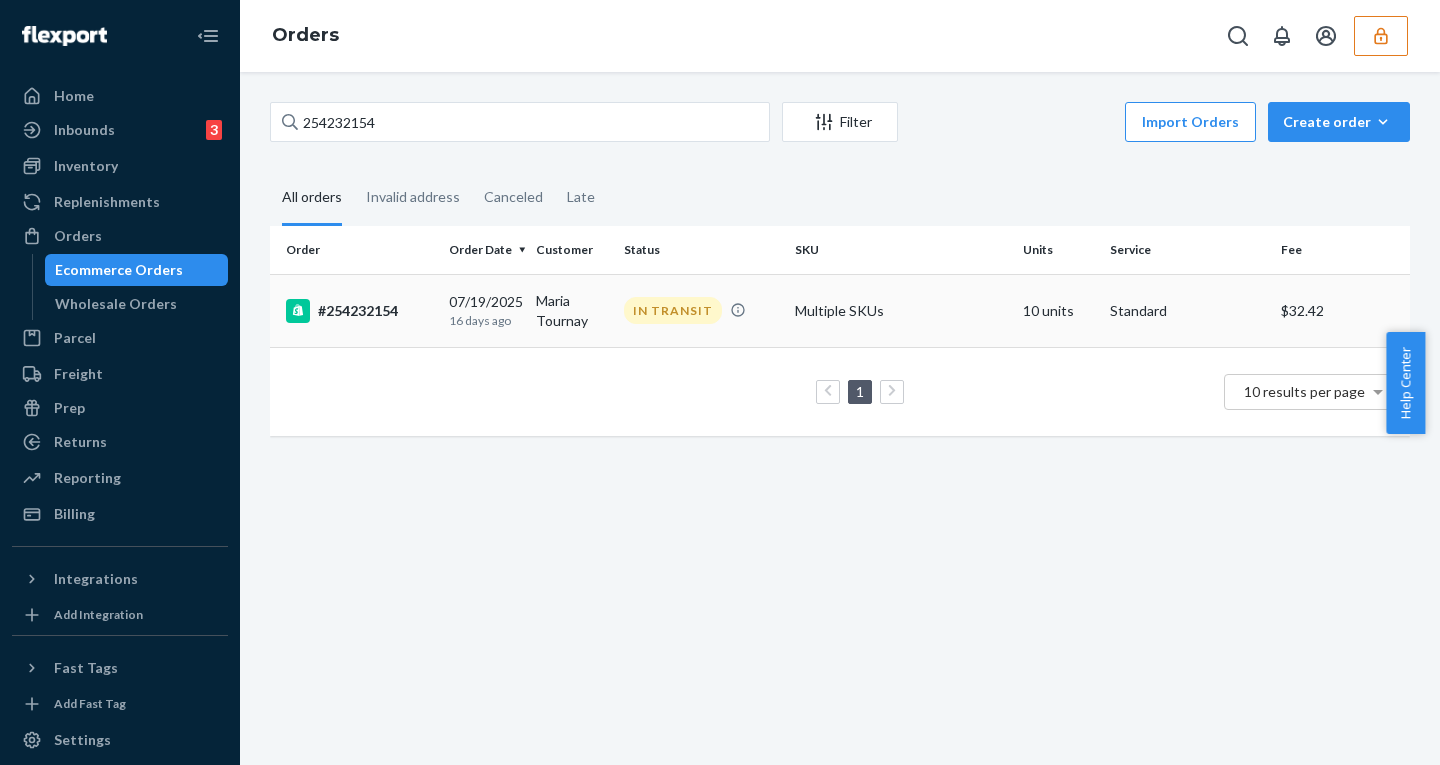 click on "07/19/2025 16 days ago" at bounding box center [484, 310] 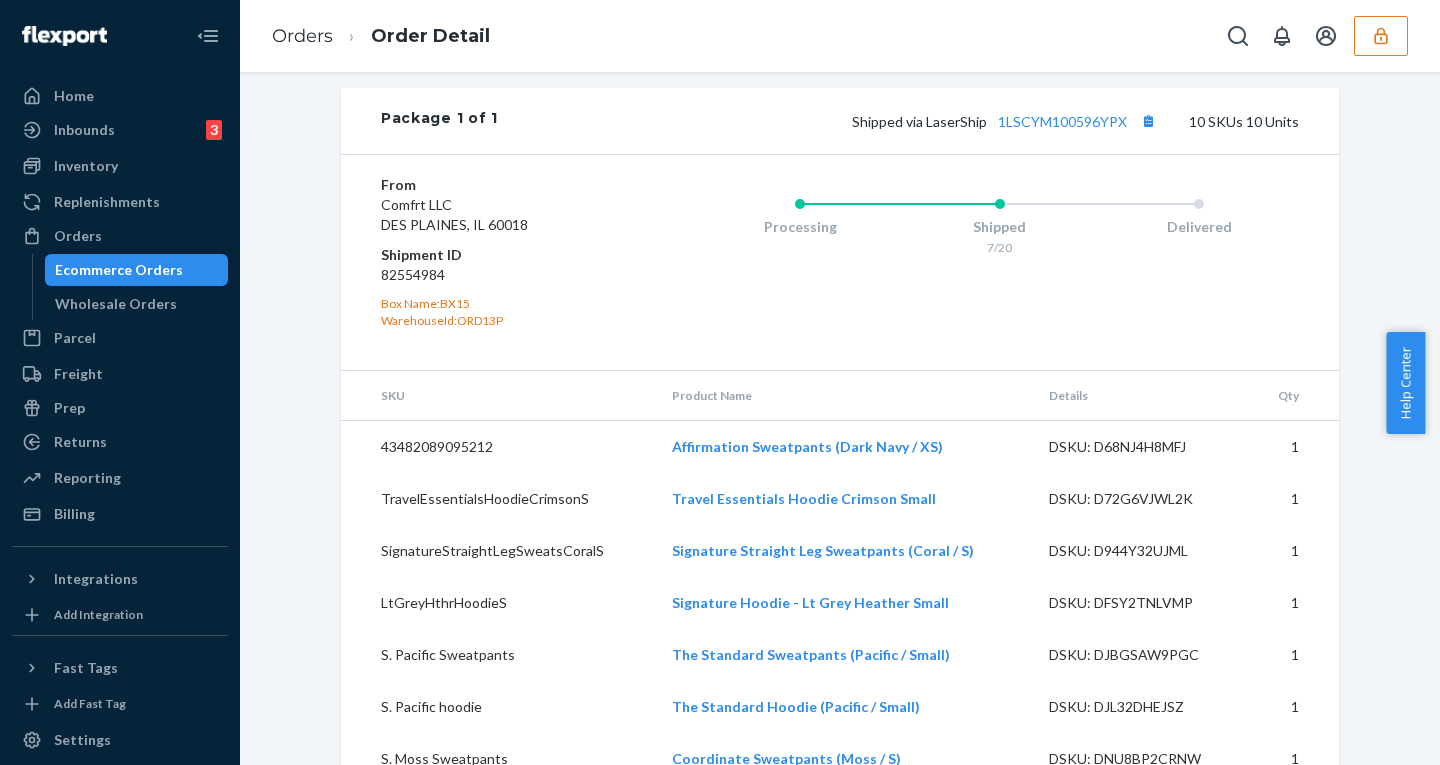 scroll, scrollTop: 1394, scrollLeft: 0, axis: vertical 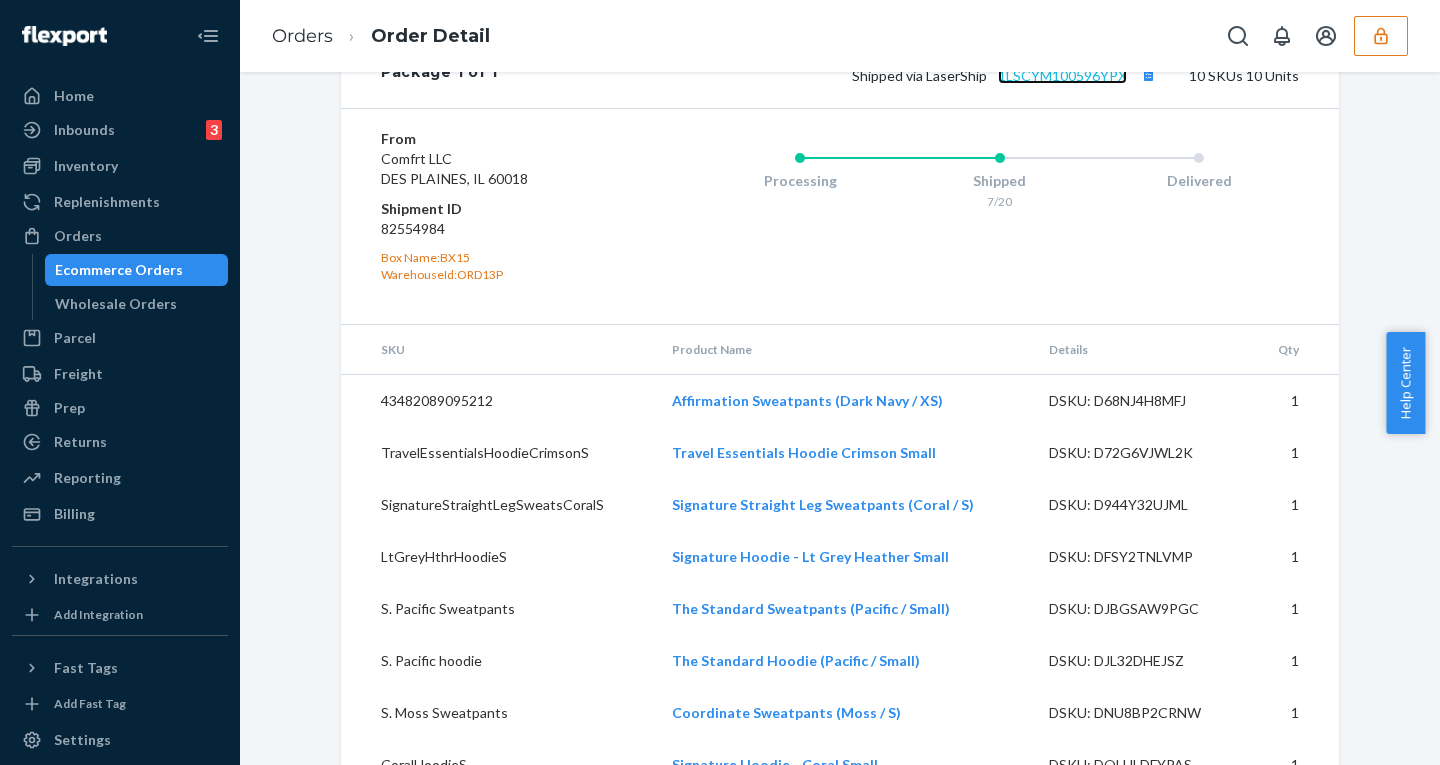 click on "1LSCYM100596YPX" at bounding box center [1062, 75] 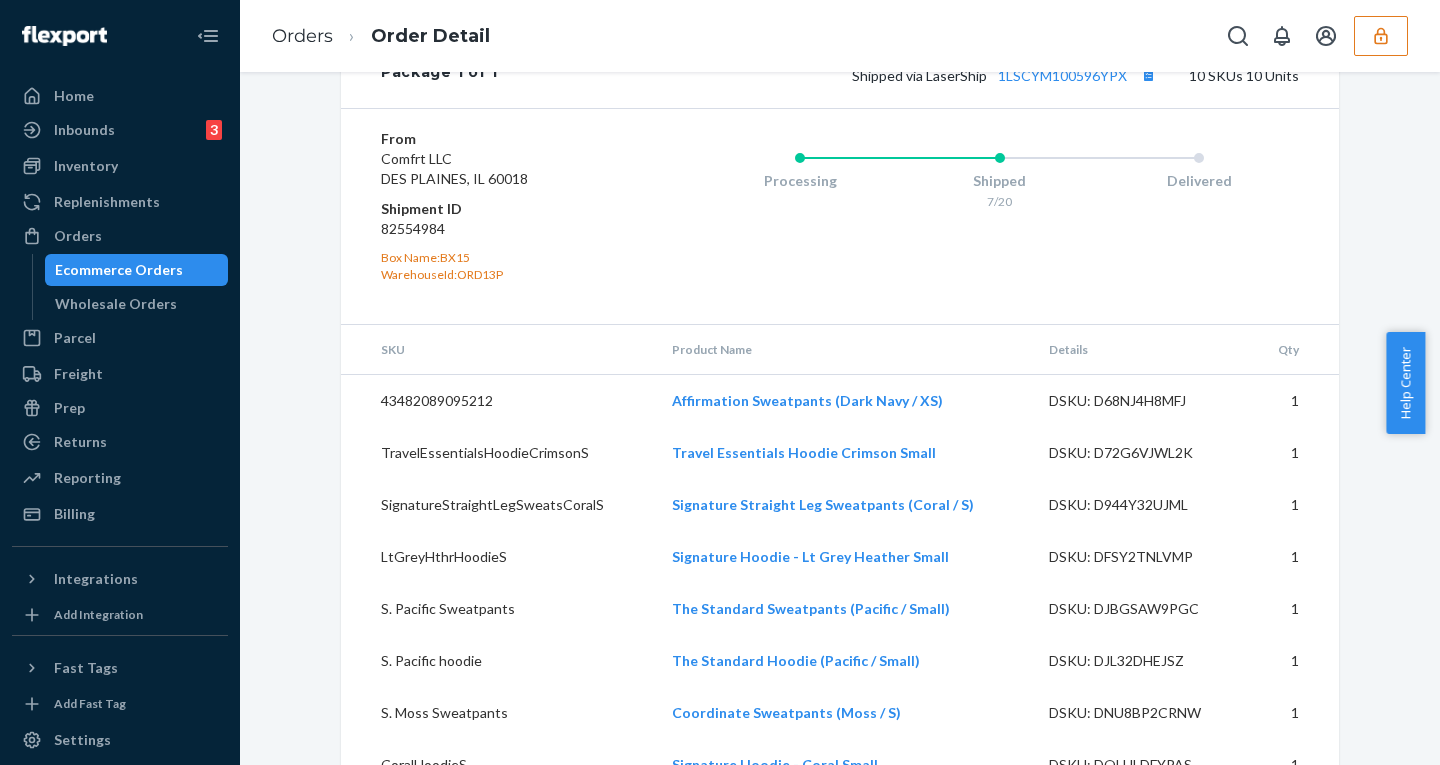 click on "Ecommerce Orders" at bounding box center [137, 270] 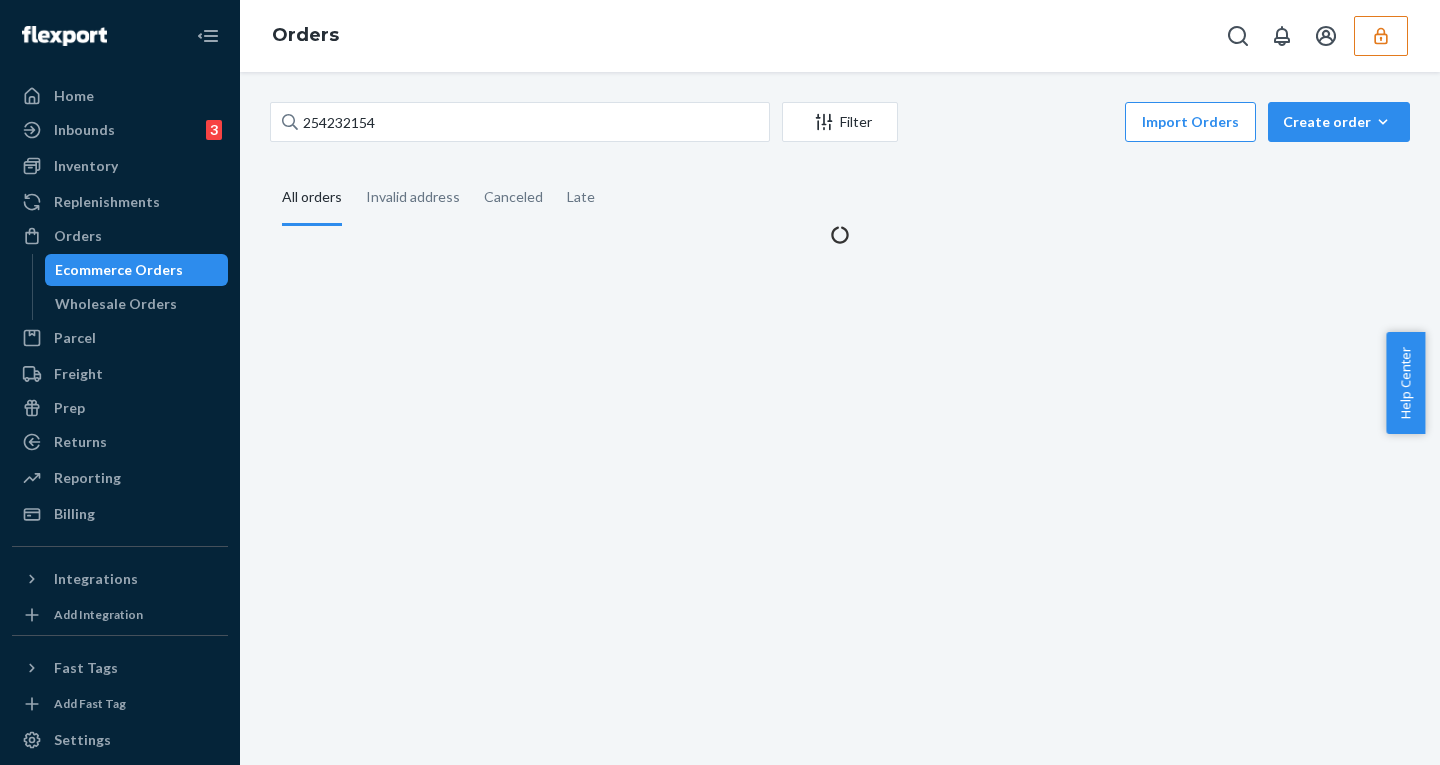 scroll, scrollTop: 0, scrollLeft: 0, axis: both 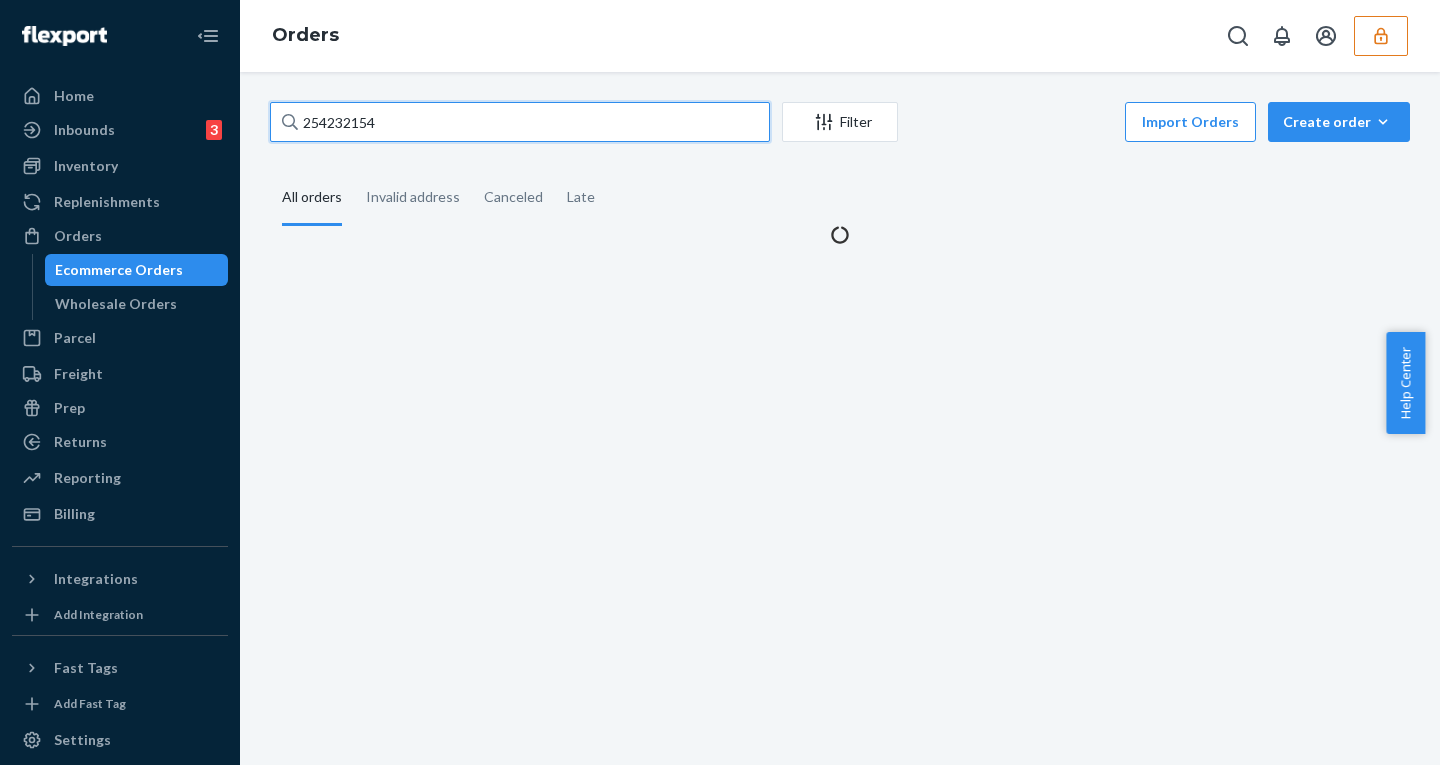 click on "254232154" at bounding box center [520, 122] 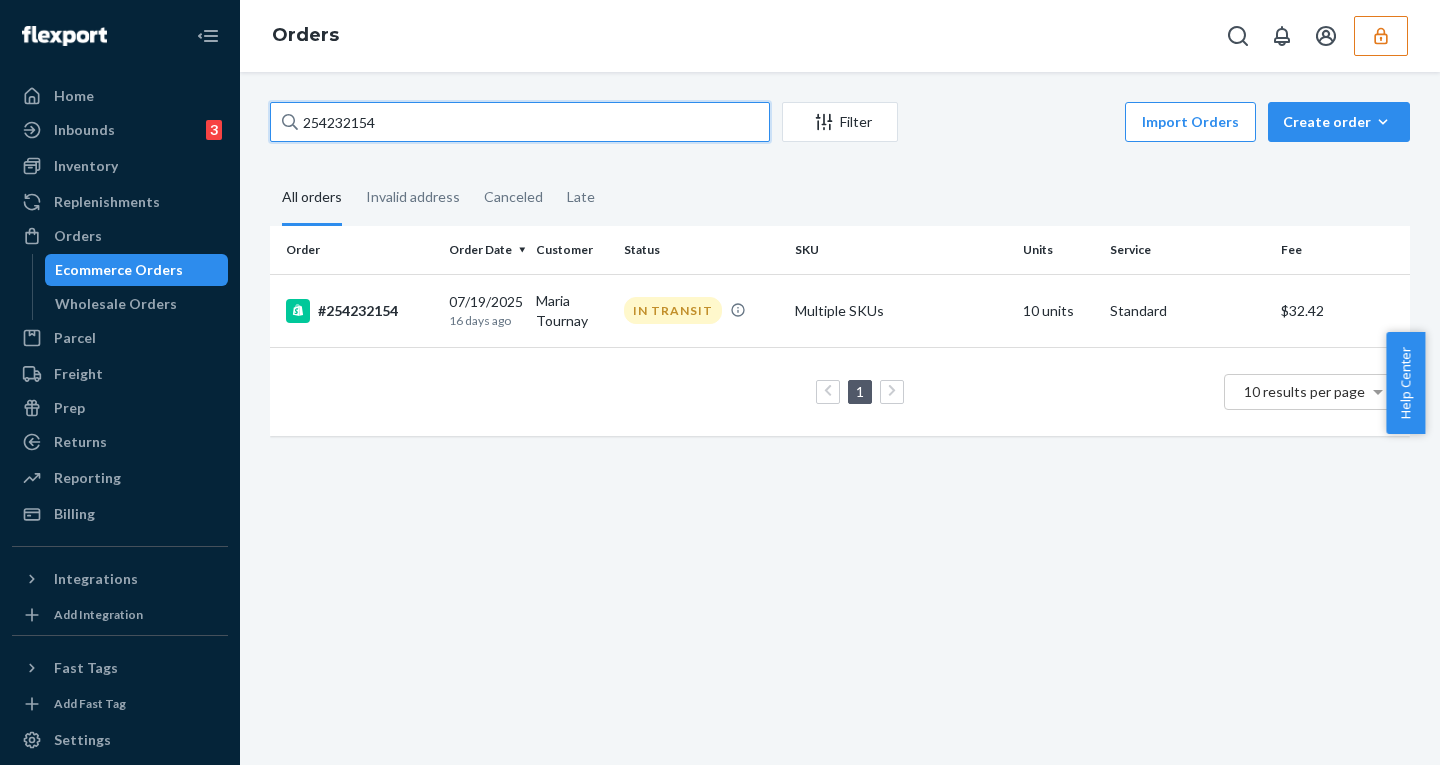 paste on "68532" 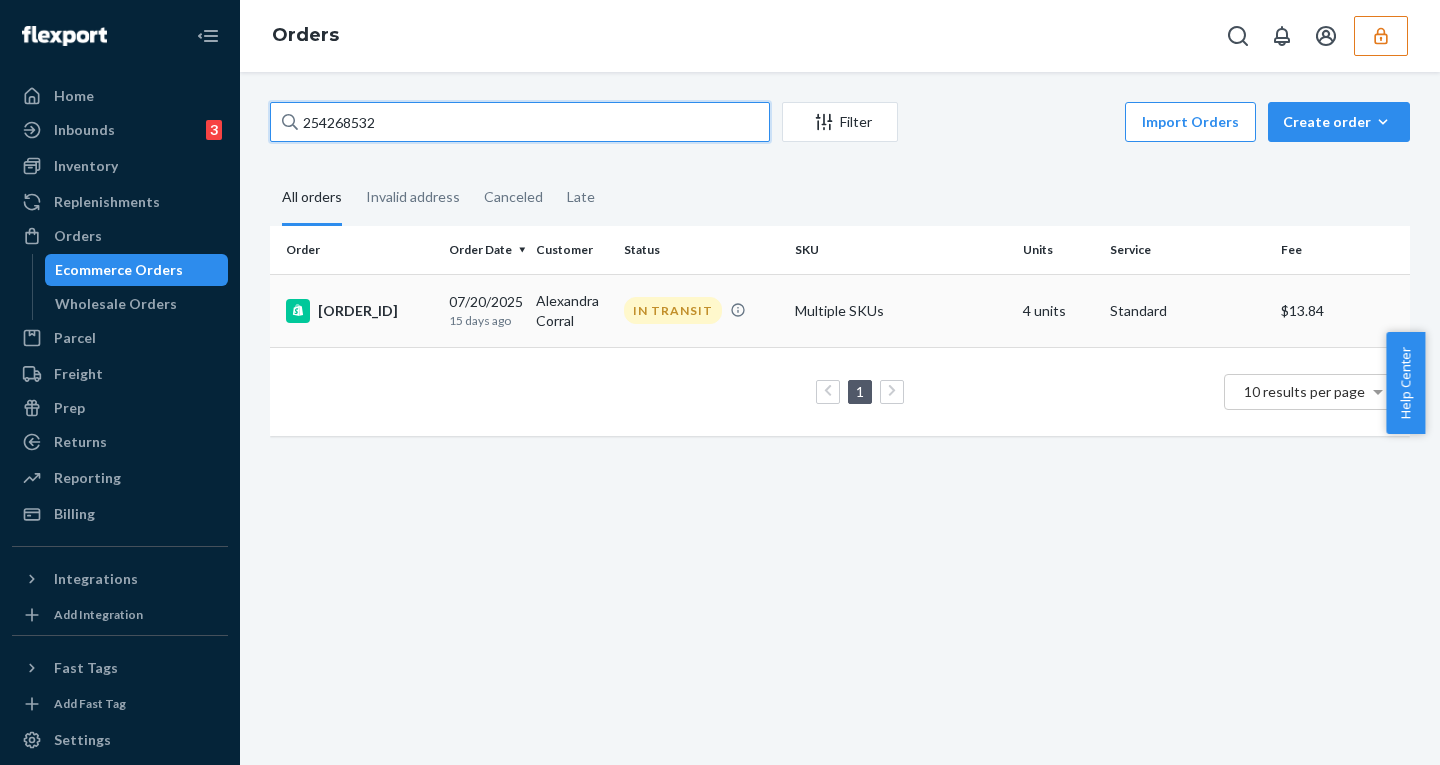 type on "254268532" 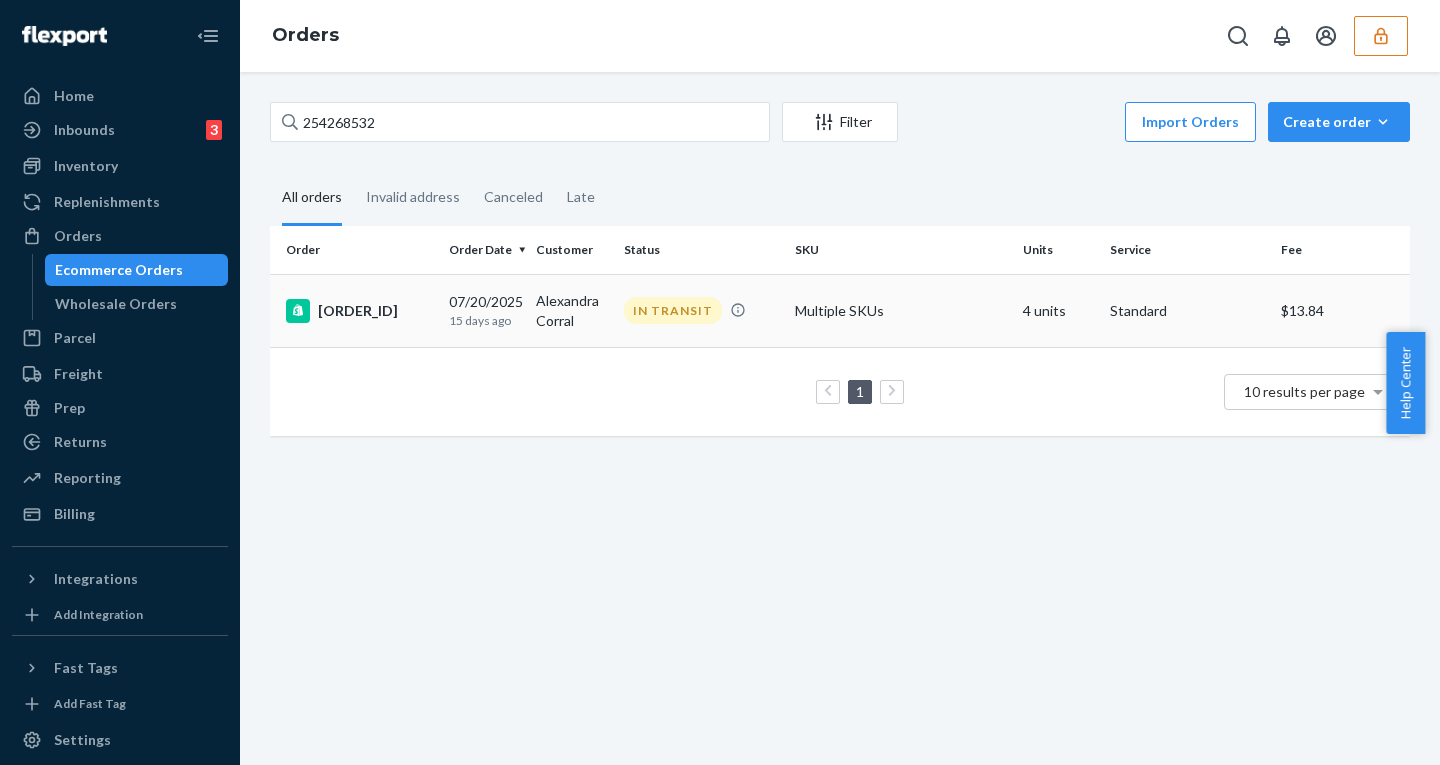click on "15 days ago" at bounding box center (484, 320) 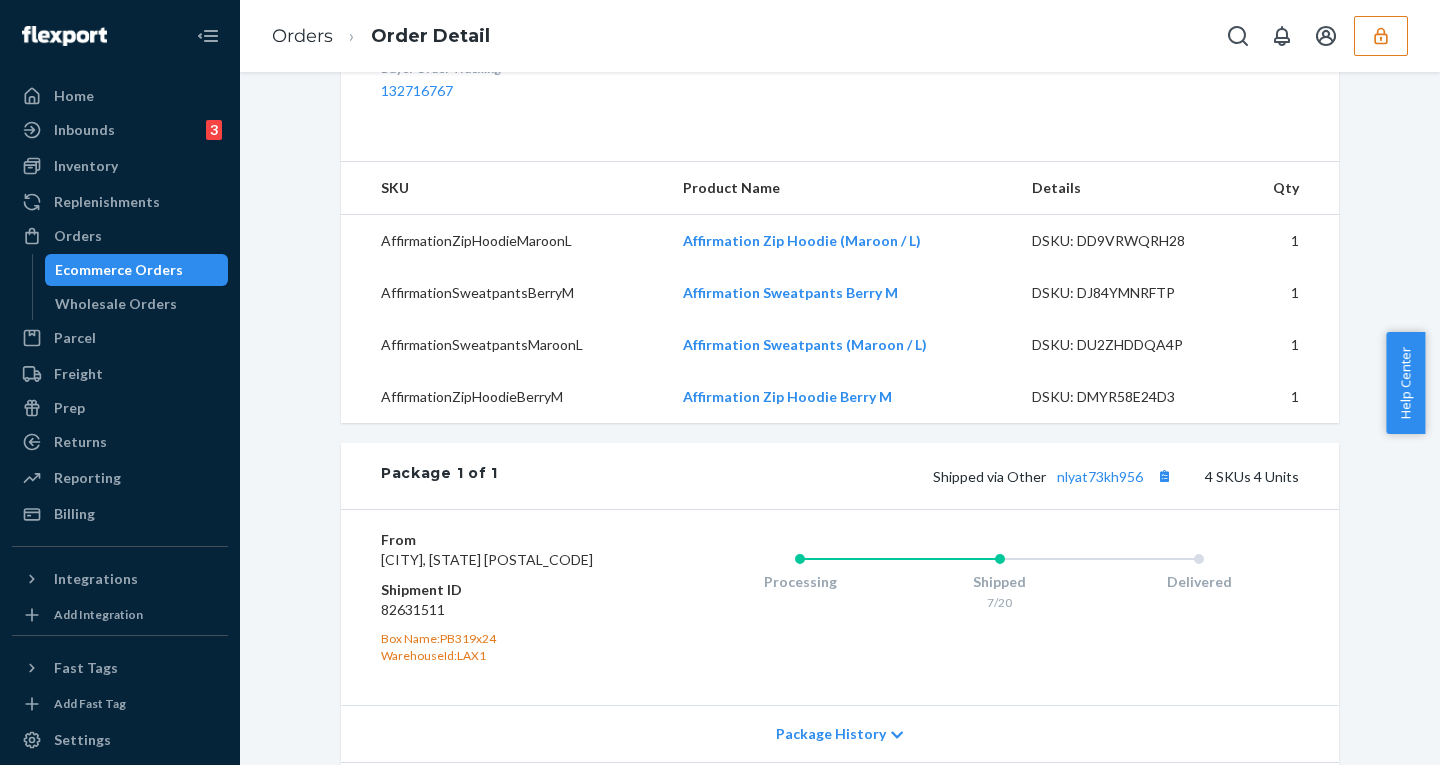 scroll, scrollTop: 981, scrollLeft: 0, axis: vertical 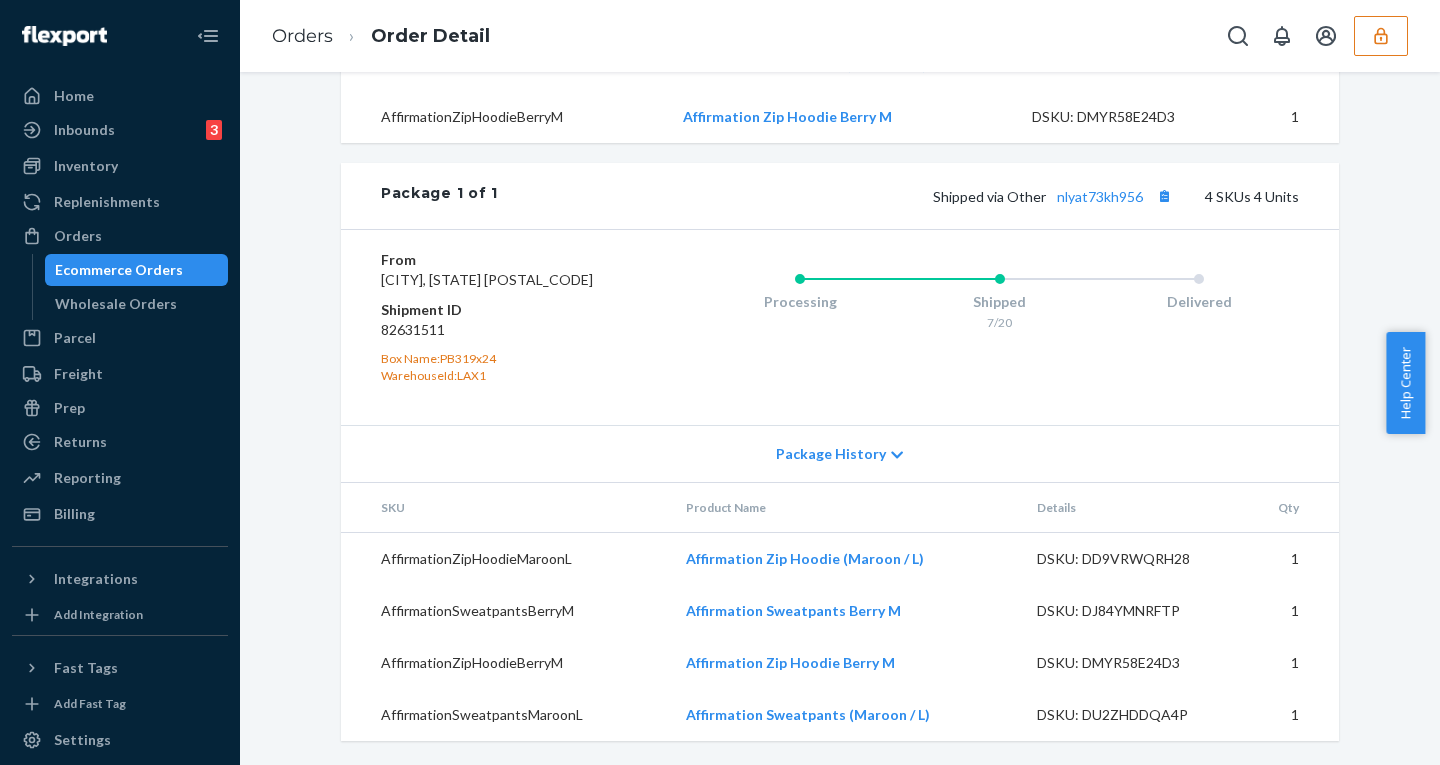 click on "Package History" at bounding box center (831, 454) 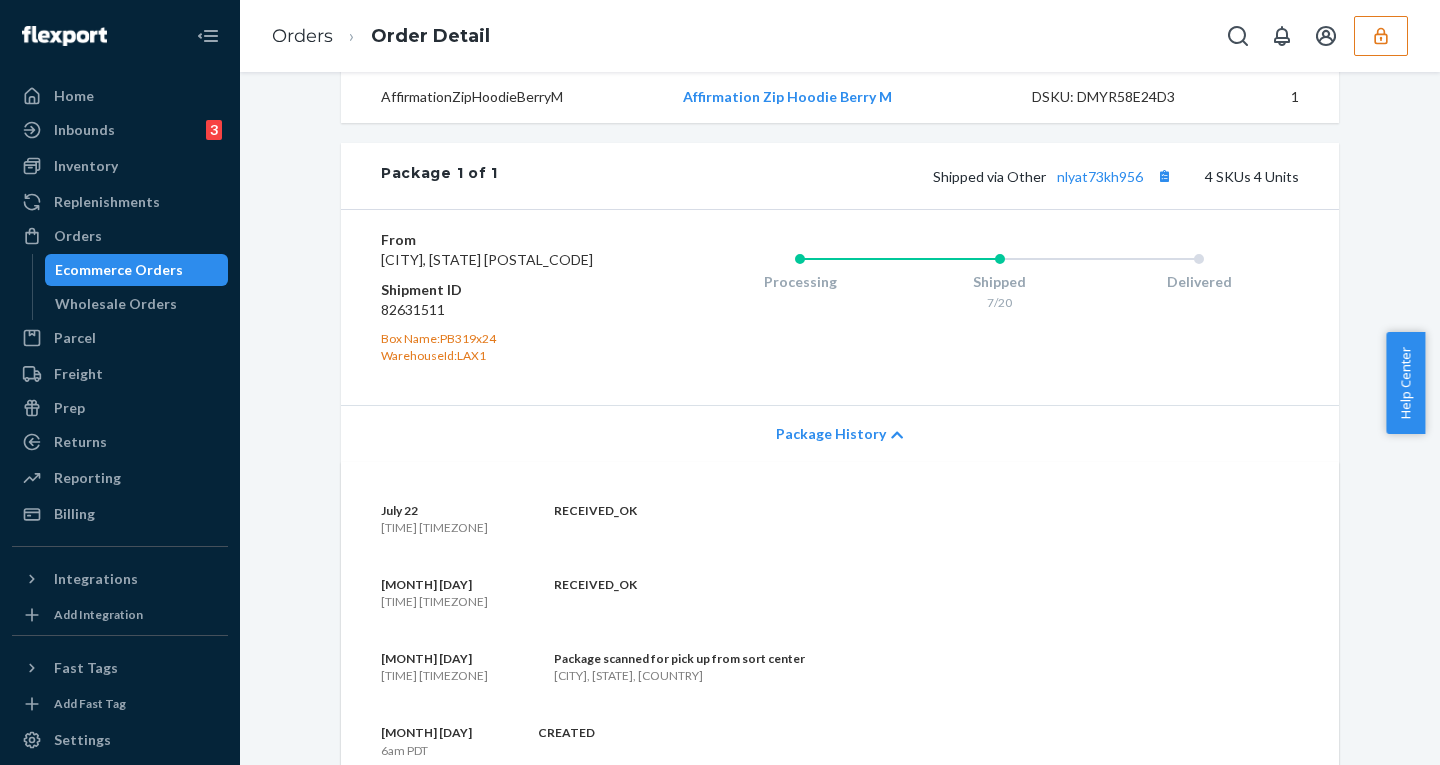 click on "Package History" at bounding box center [831, 434] 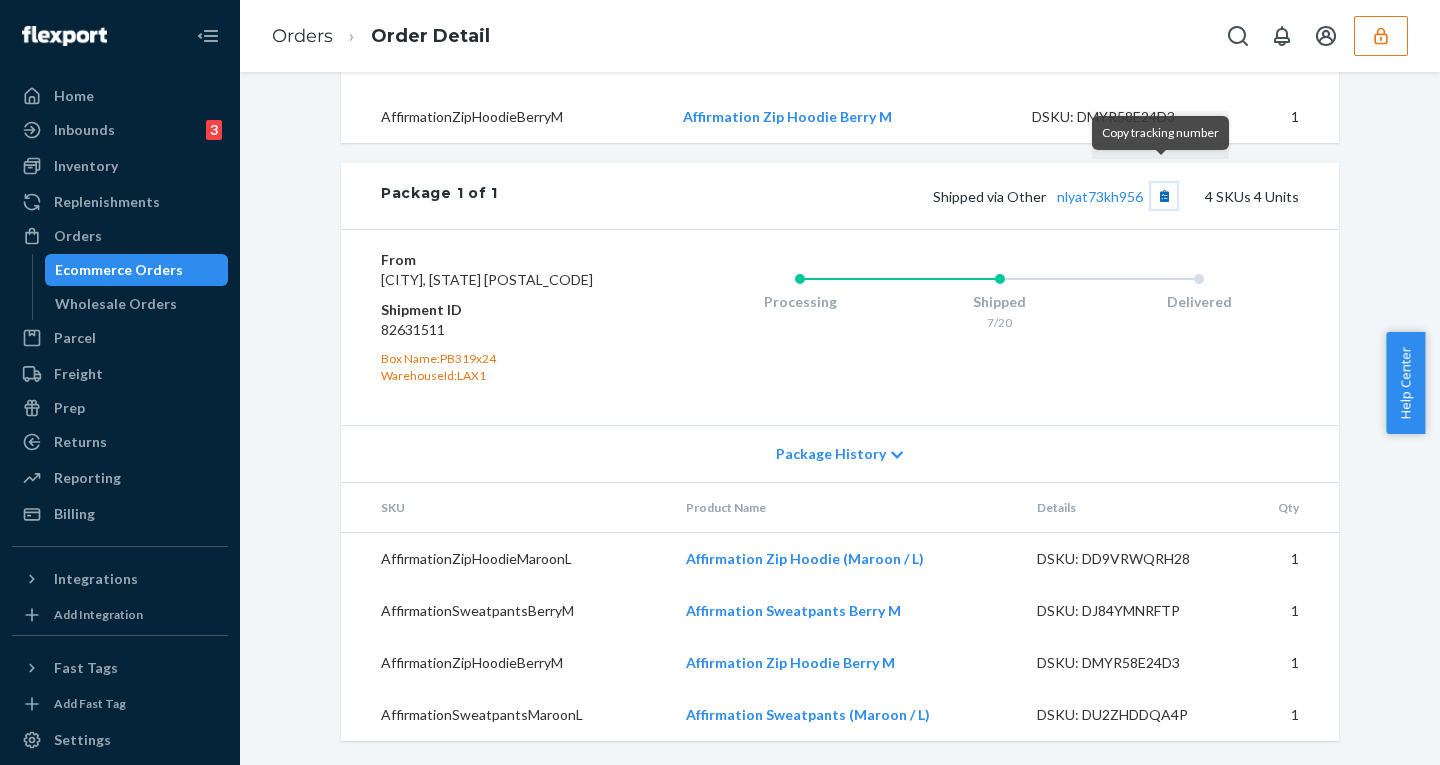 click at bounding box center [1164, 196] 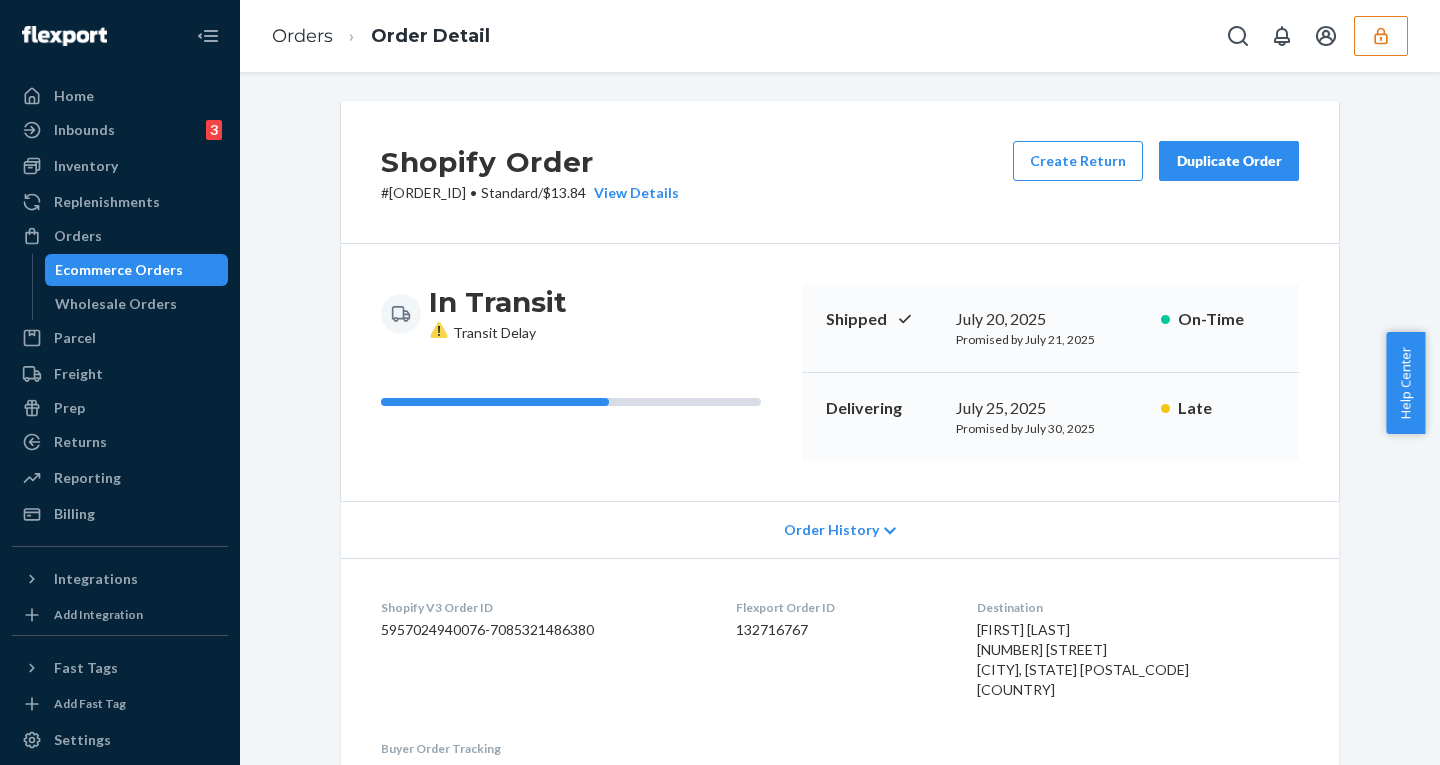 scroll, scrollTop: 0, scrollLeft: 0, axis: both 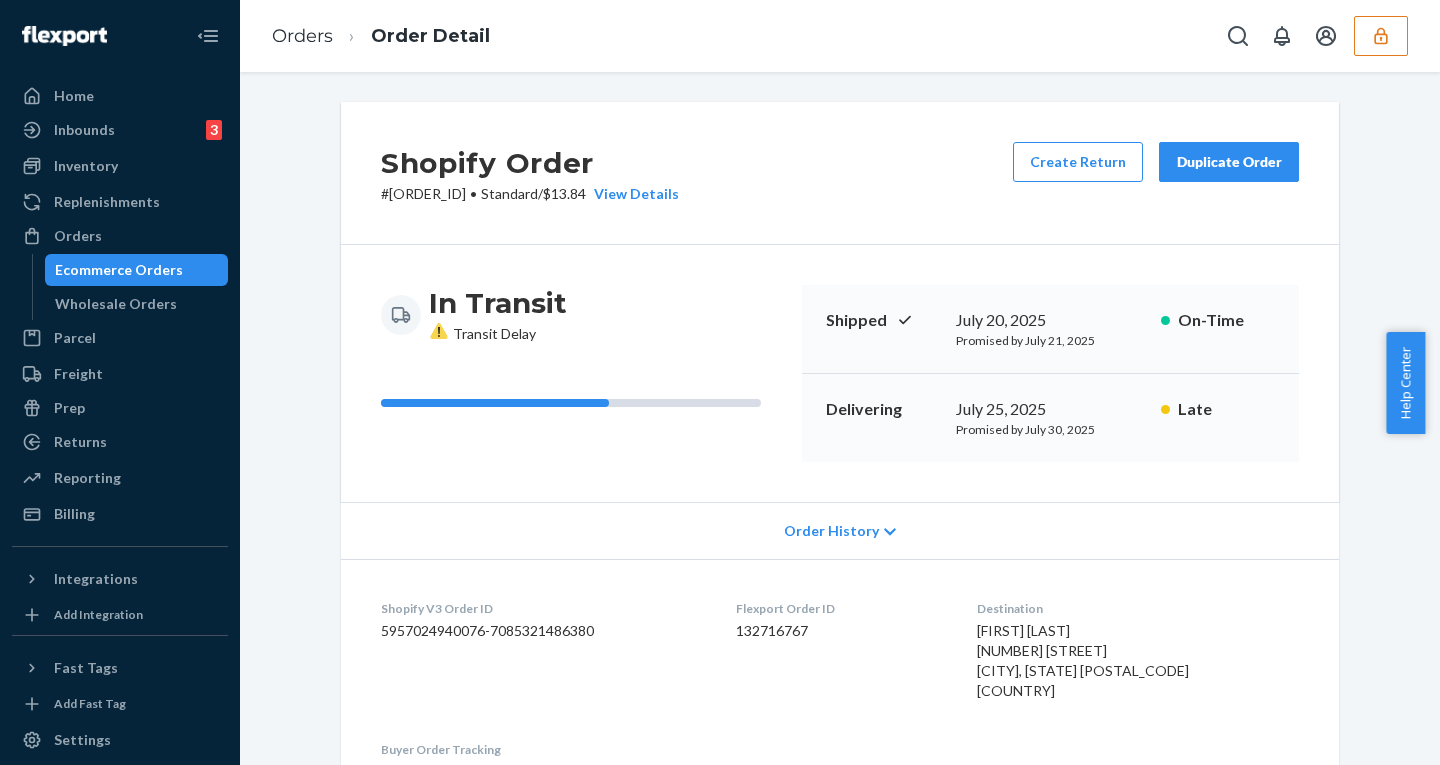 click on "Order History" at bounding box center (831, 531) 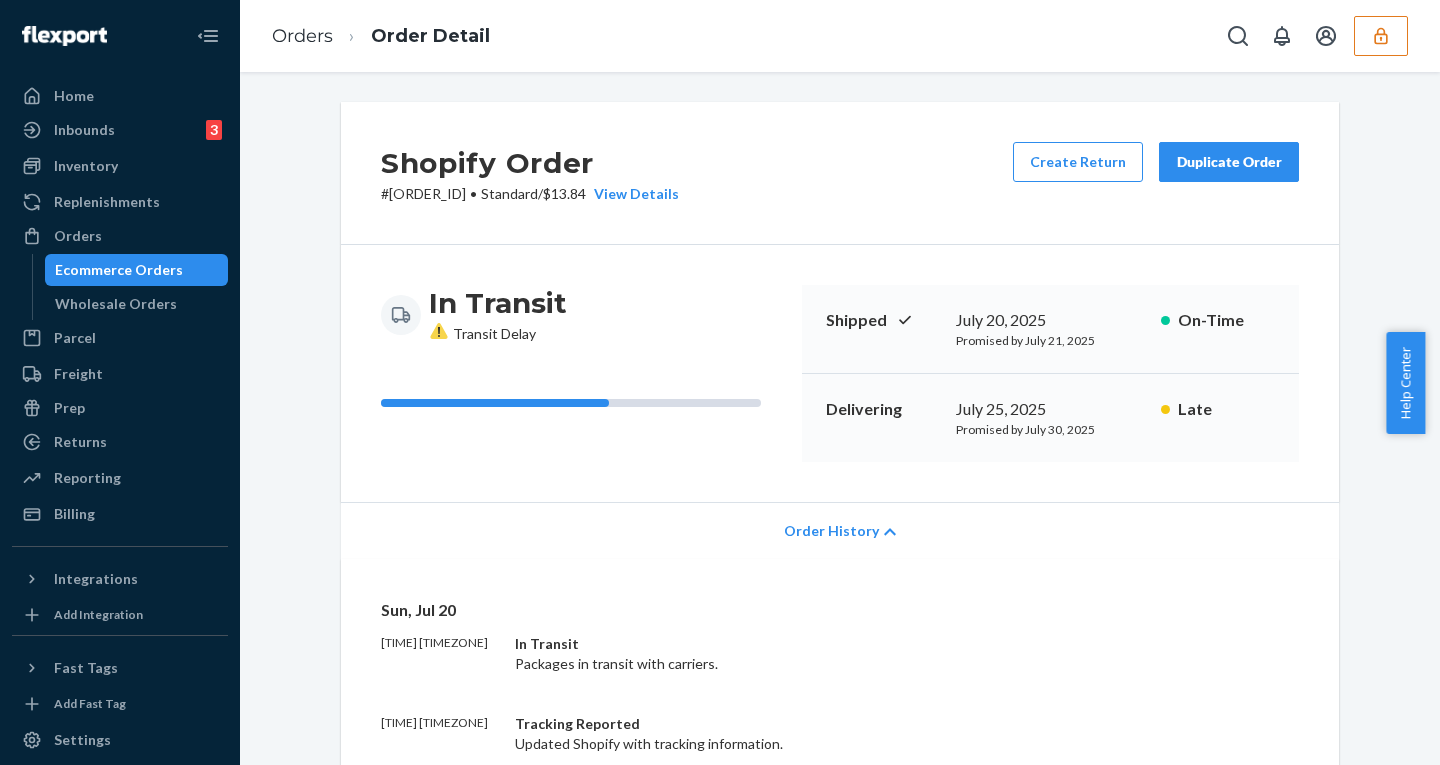click on "Order History" at bounding box center [831, 531] 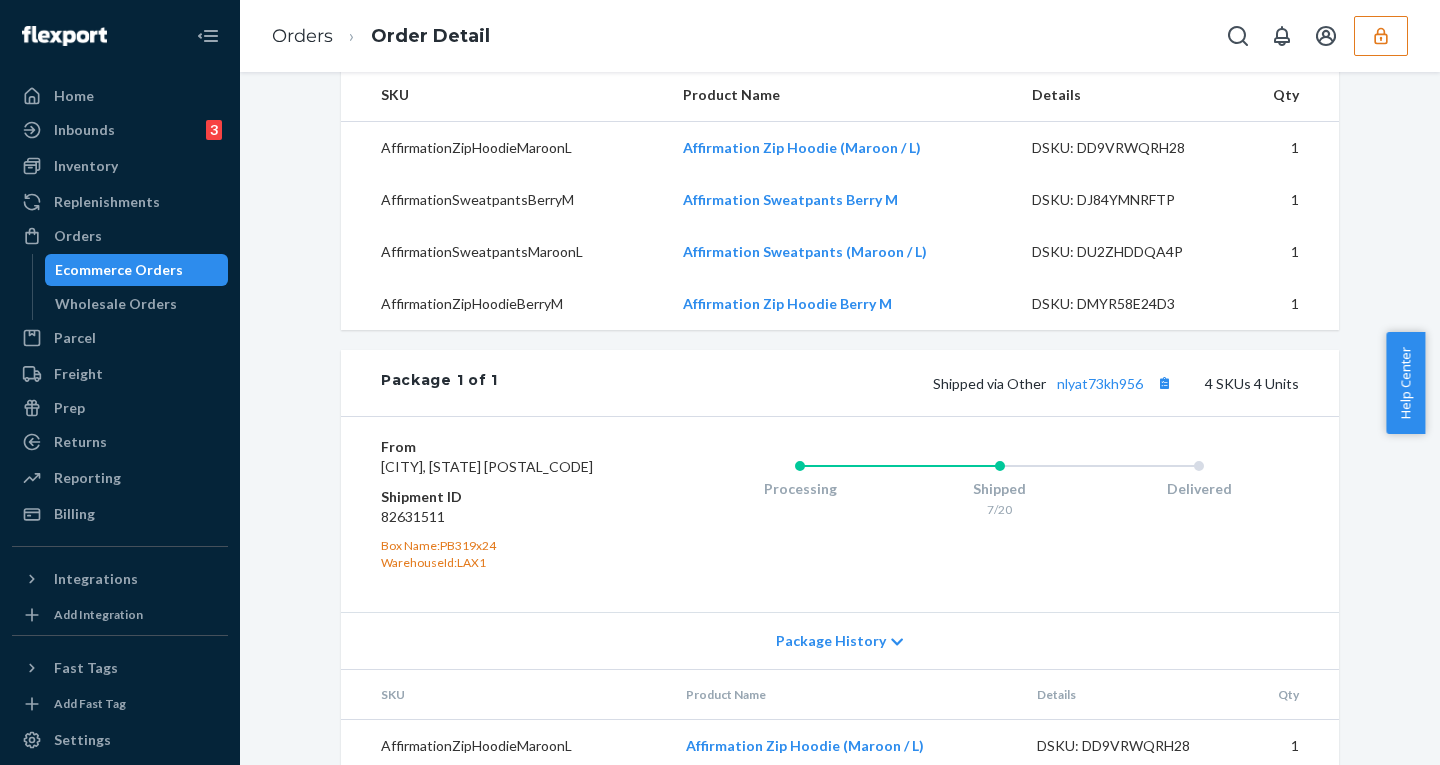 scroll, scrollTop: 775, scrollLeft: 0, axis: vertical 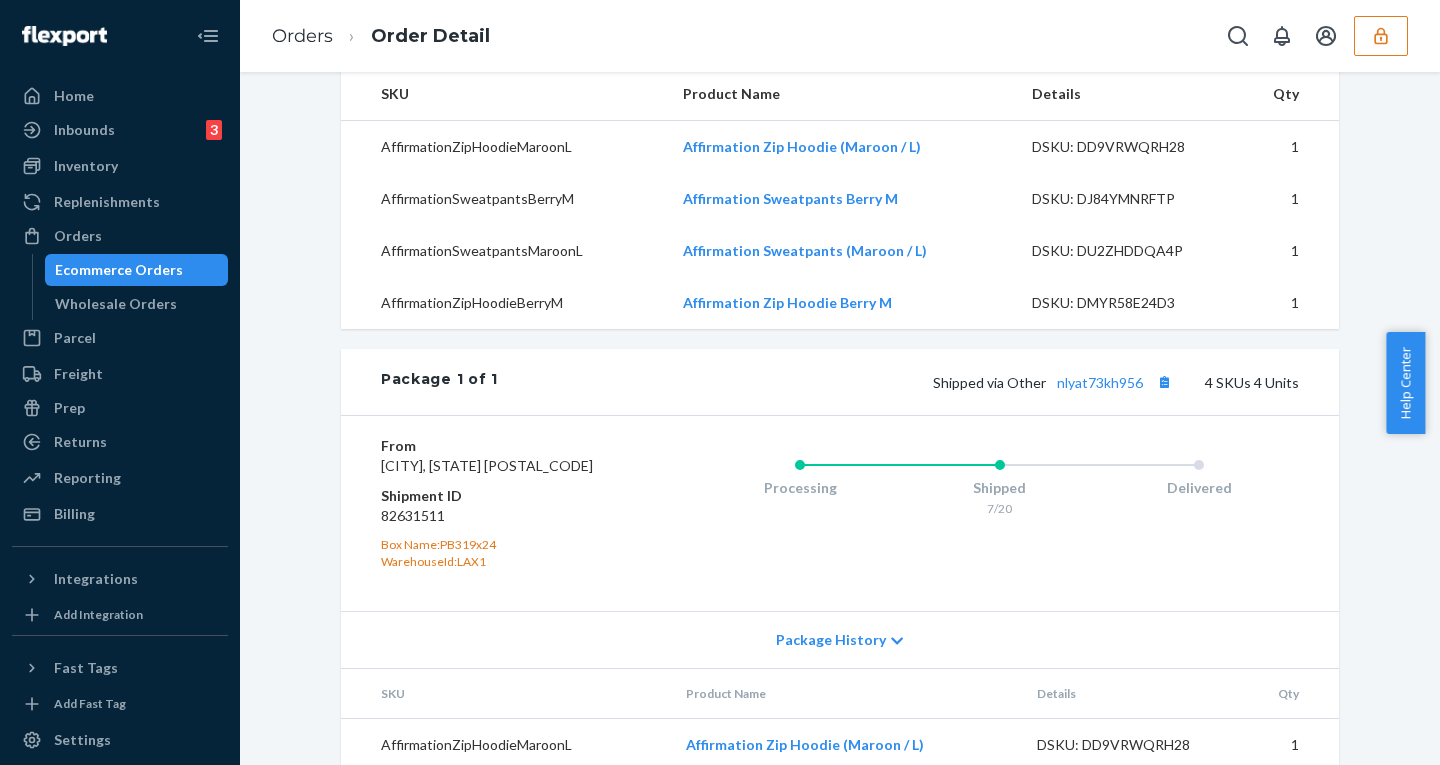 click on "Package History" at bounding box center (831, 640) 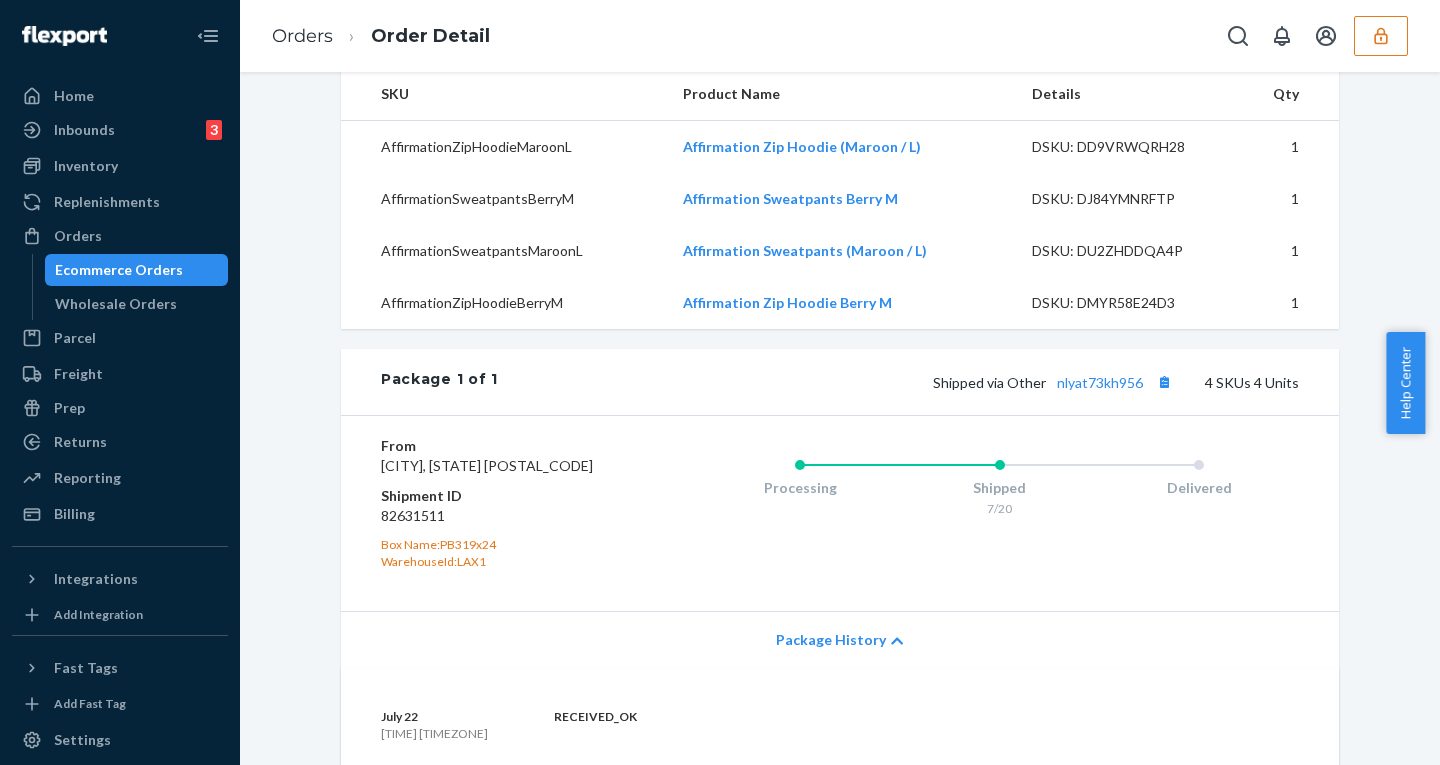 click on "Ecommerce Orders" at bounding box center [137, 270] 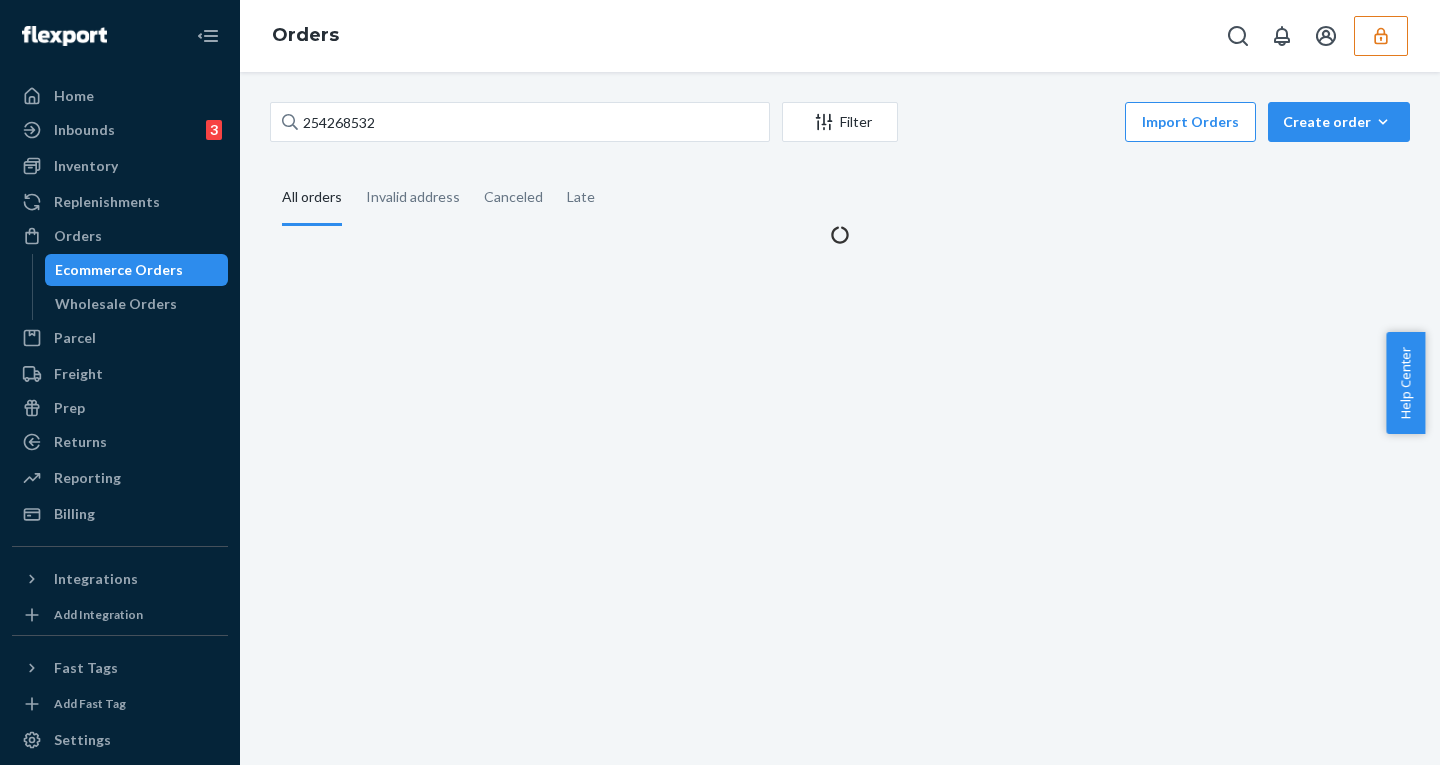 scroll, scrollTop: 0, scrollLeft: 0, axis: both 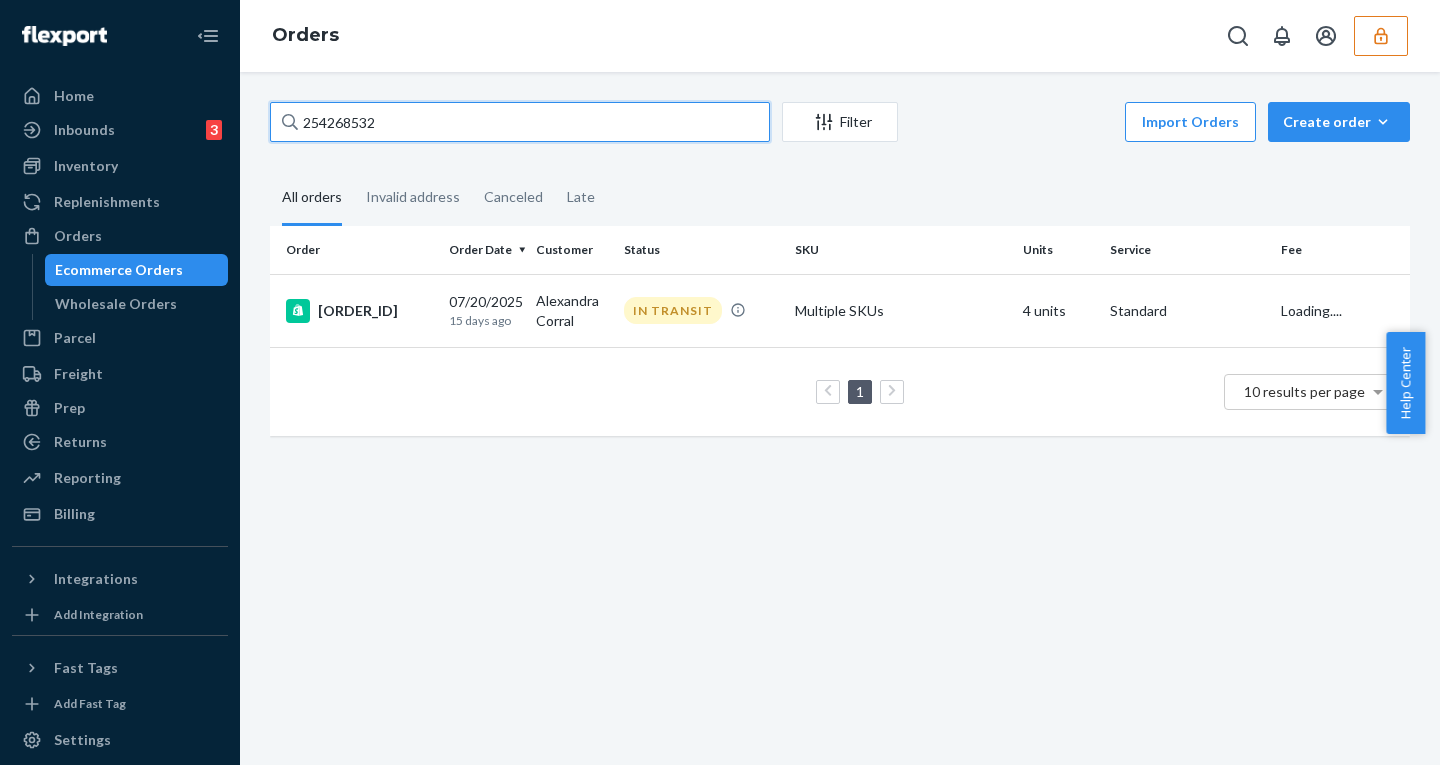 click on "254268532" at bounding box center (520, 122) 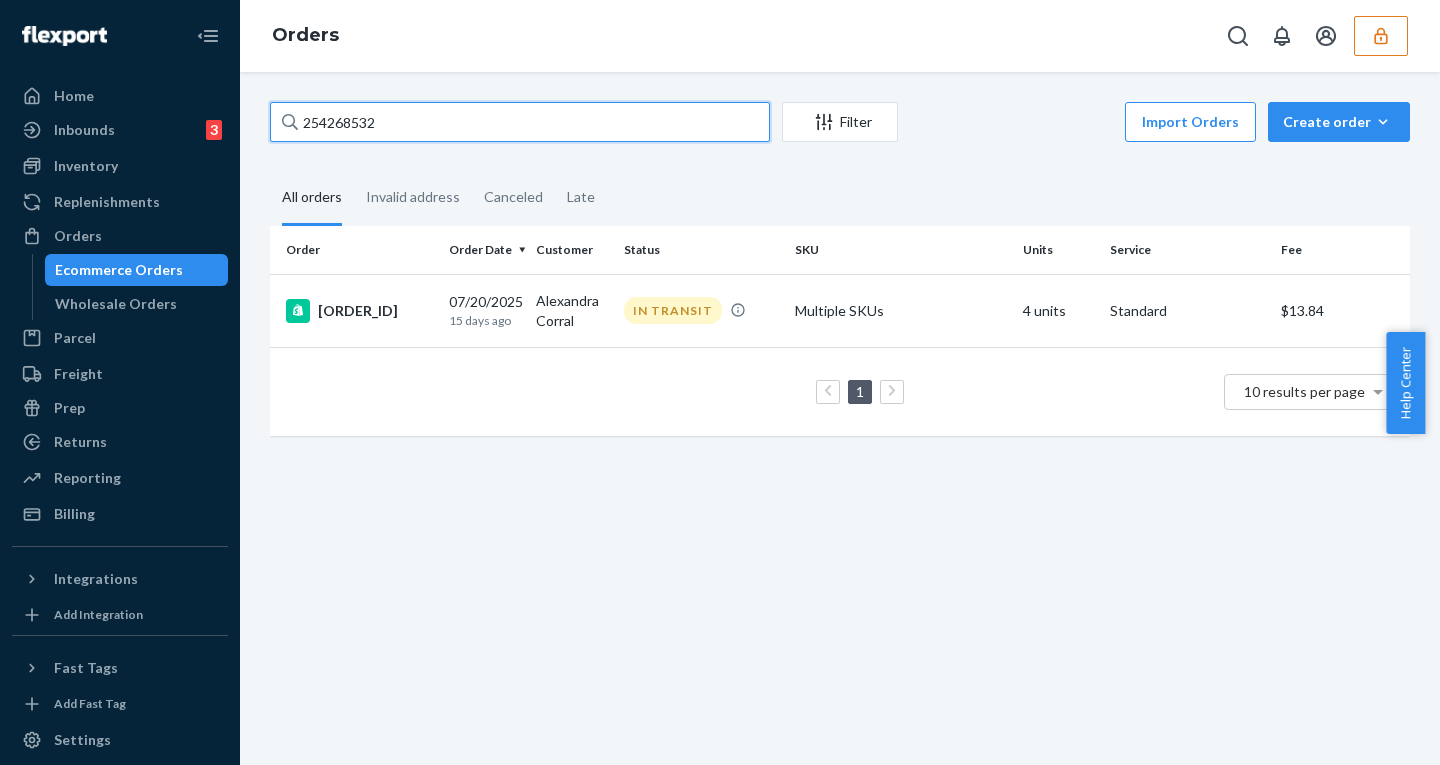 paste on "3859" 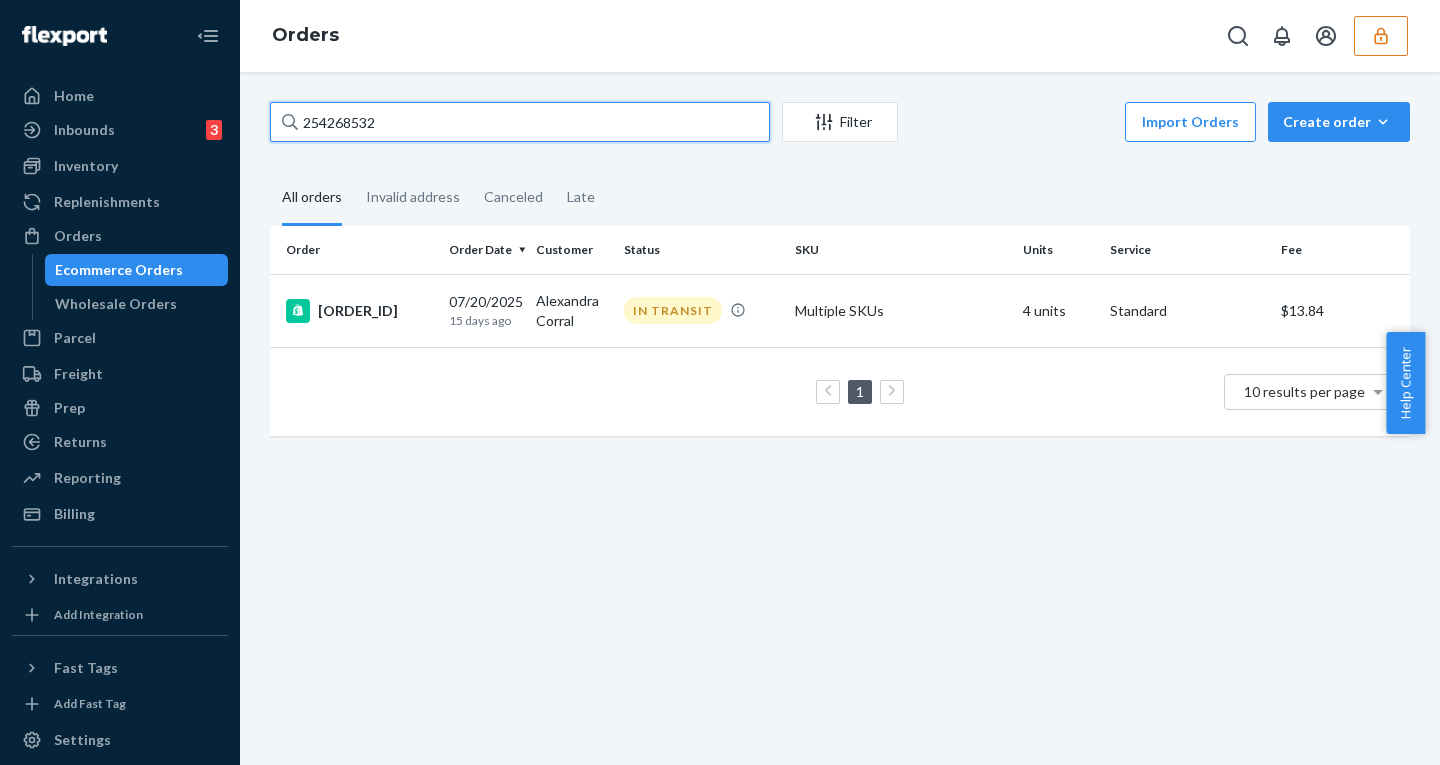 type on "254238592" 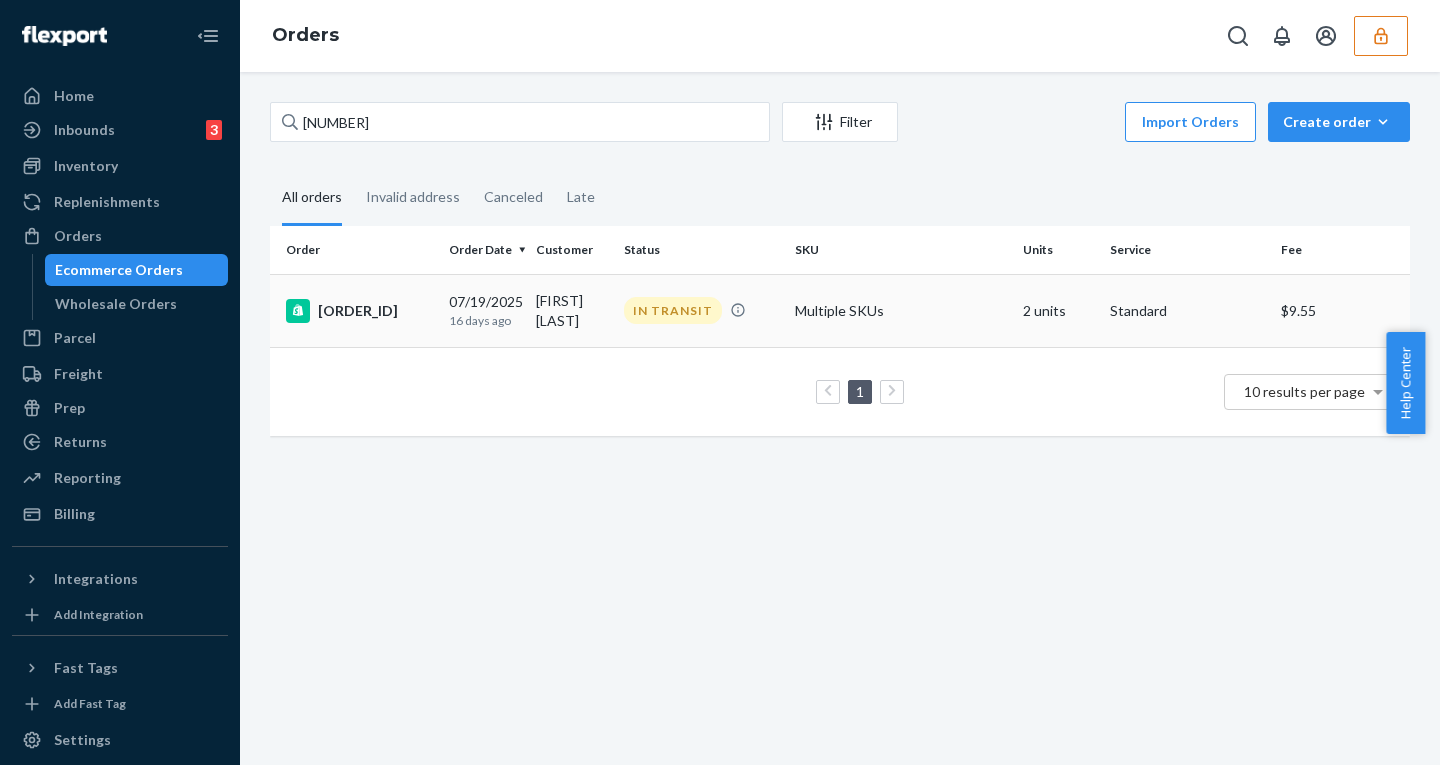 click on "Jenny Stennes" at bounding box center (571, 310) 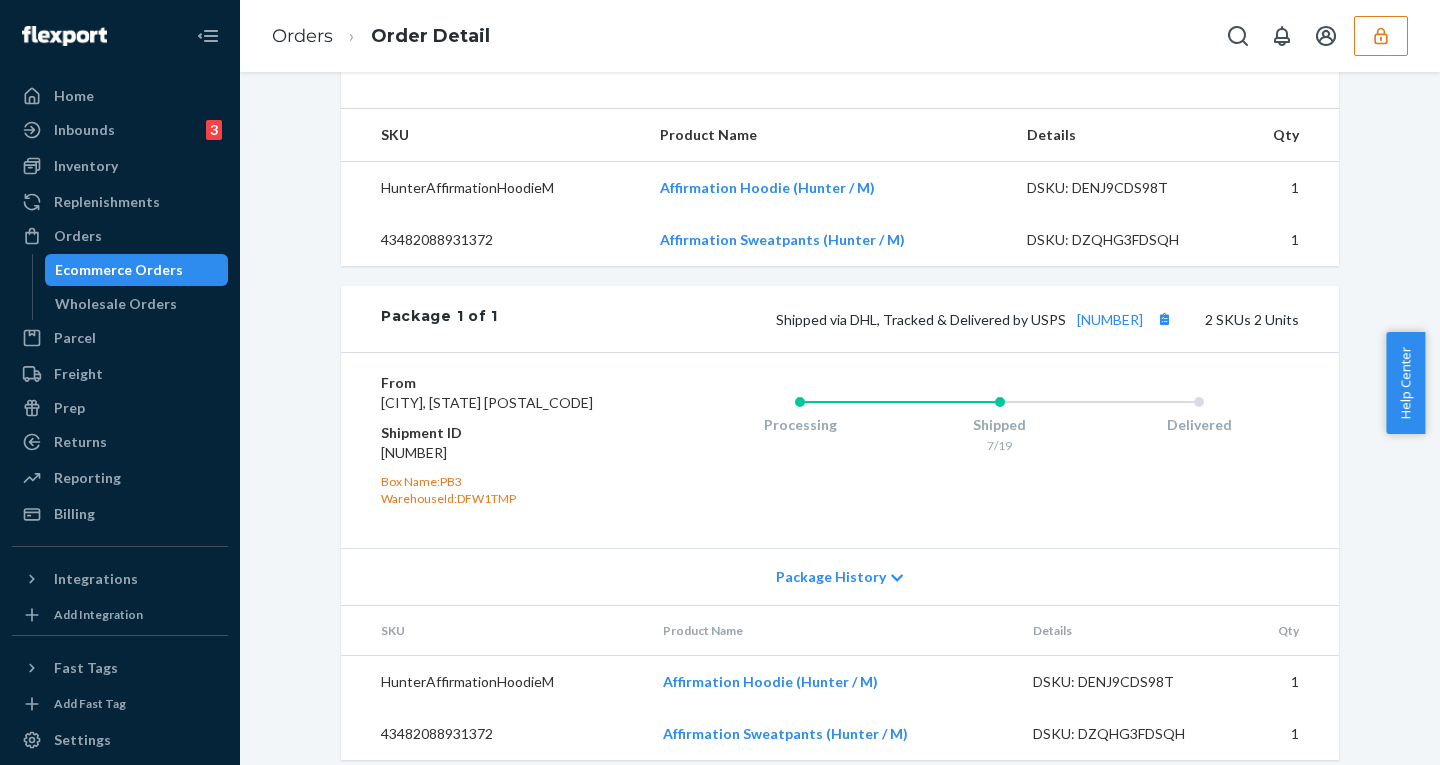 scroll, scrollTop: 773, scrollLeft: 0, axis: vertical 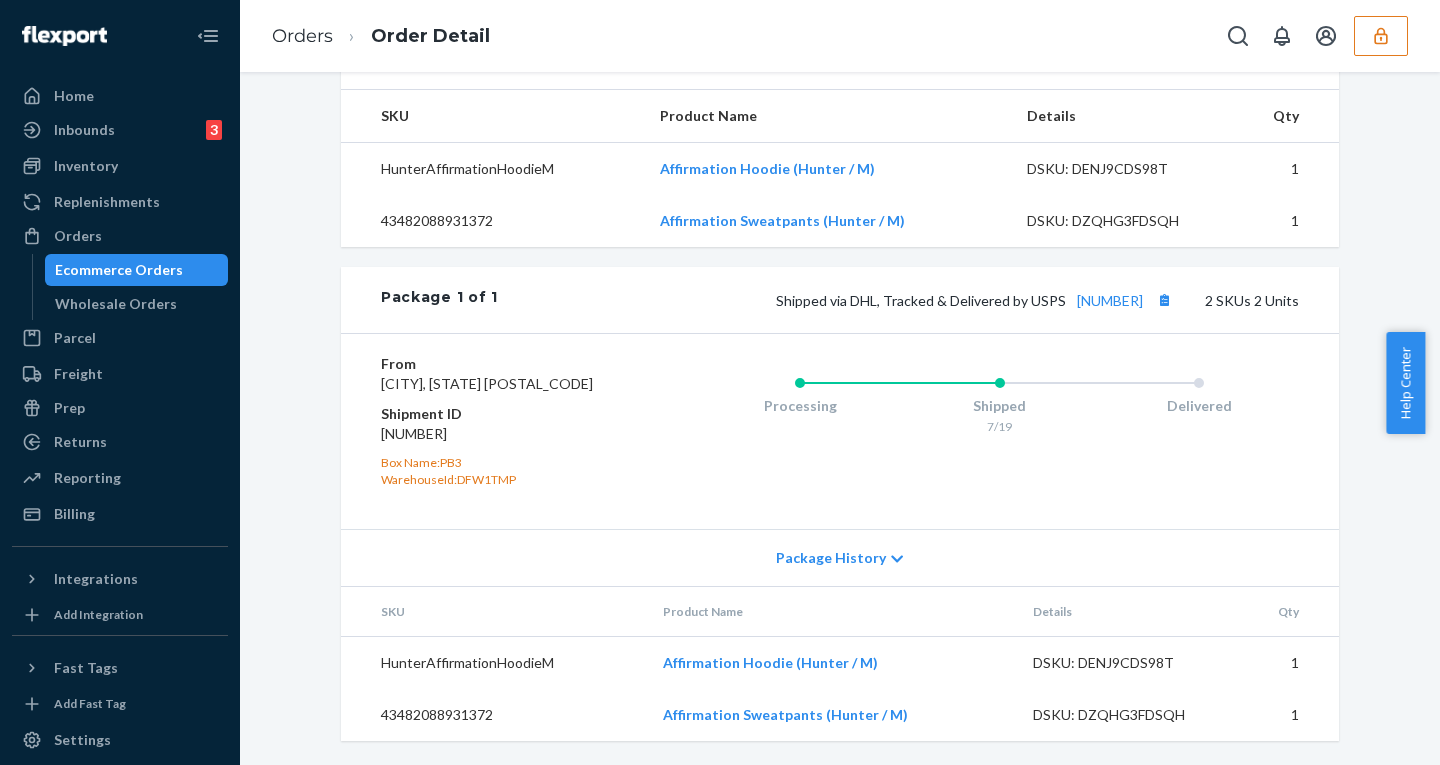 click on "Package History" at bounding box center (831, 558) 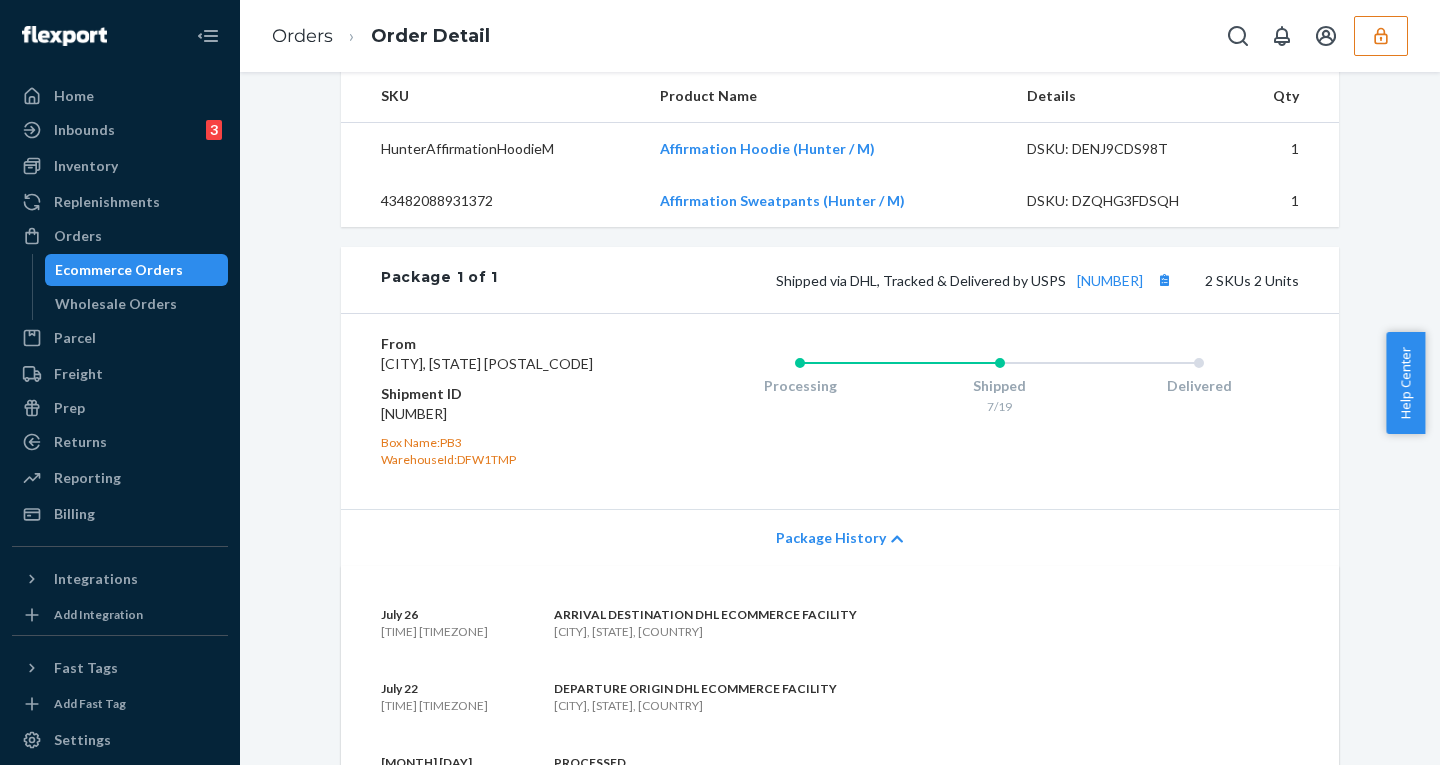 click on "Package History" at bounding box center (831, 538) 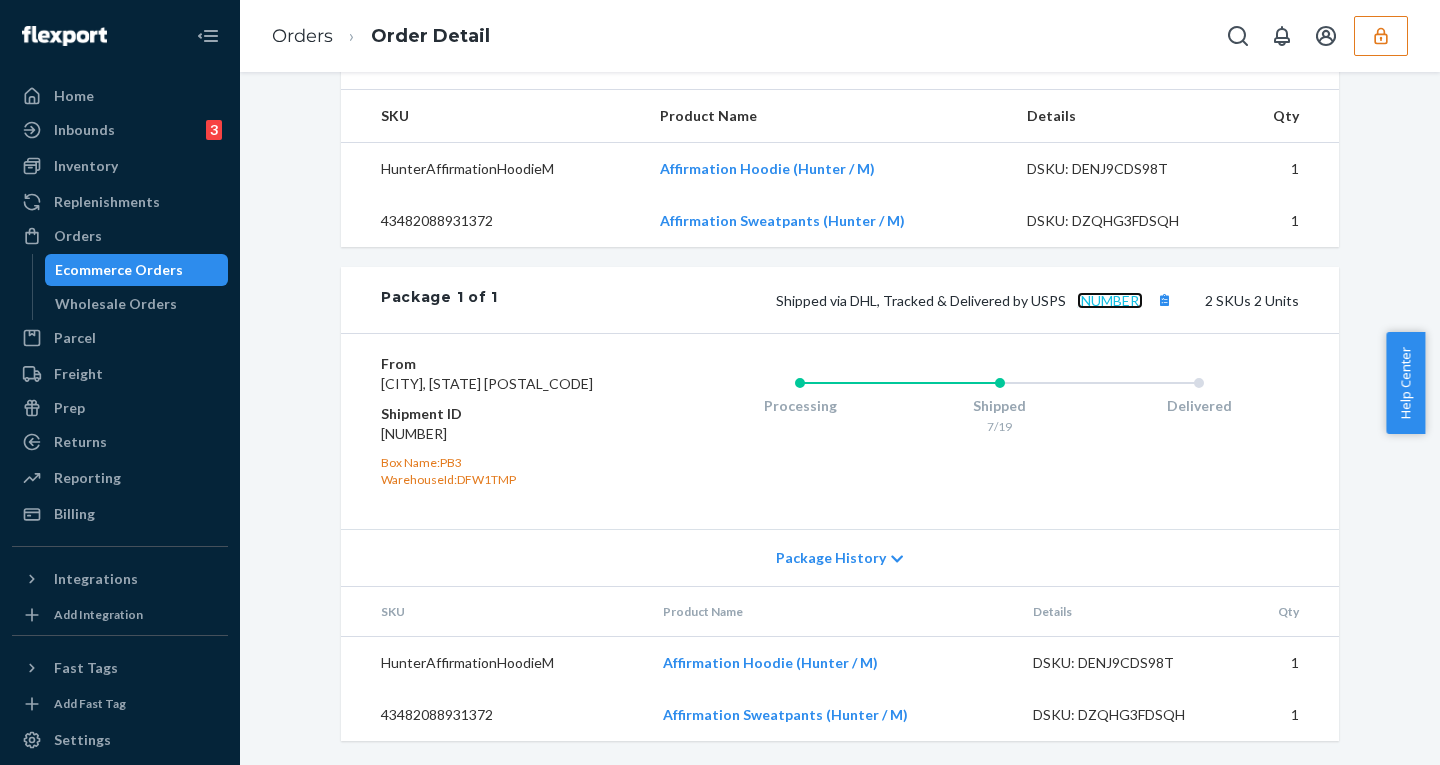 click on "9261290304432722182069" at bounding box center [1110, 300] 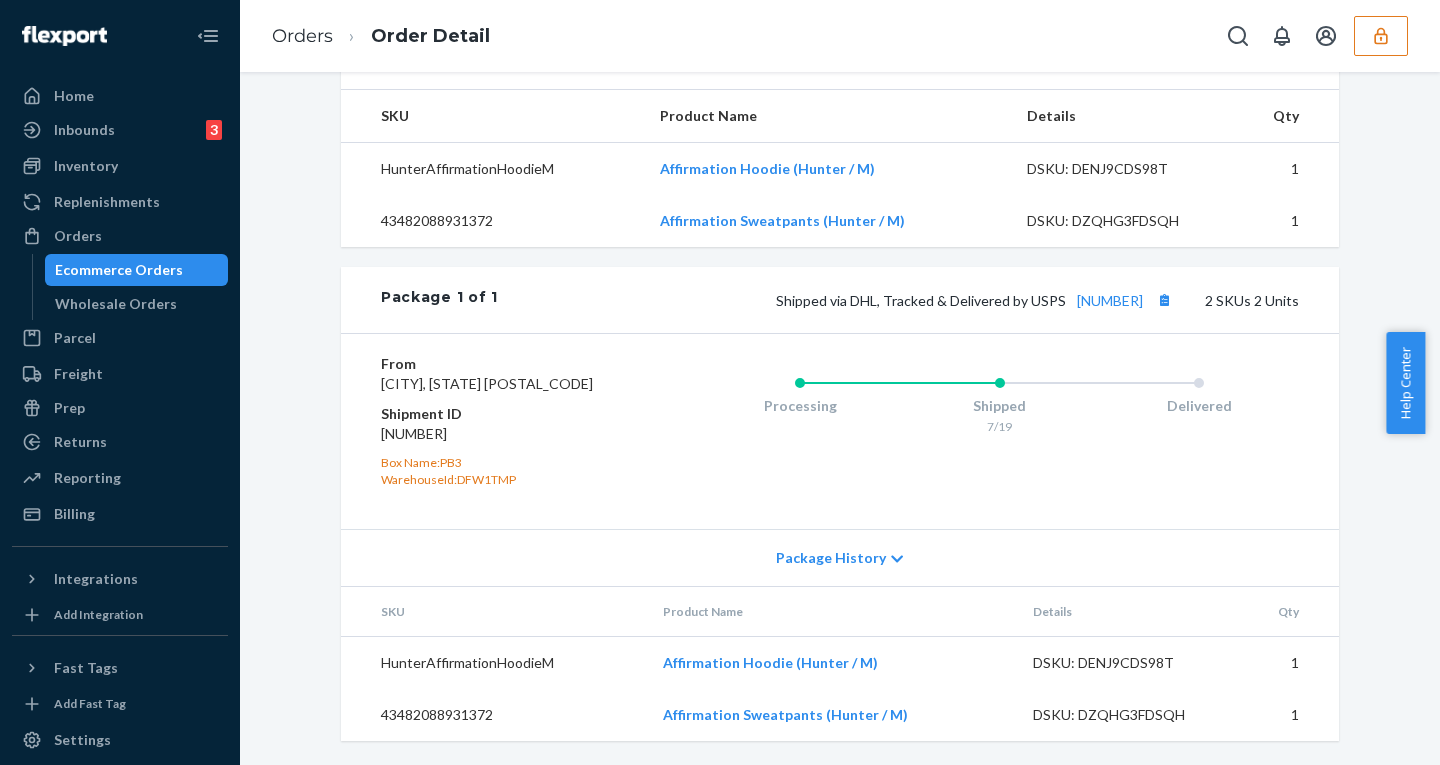click on "Ecommerce Orders" at bounding box center [137, 270] 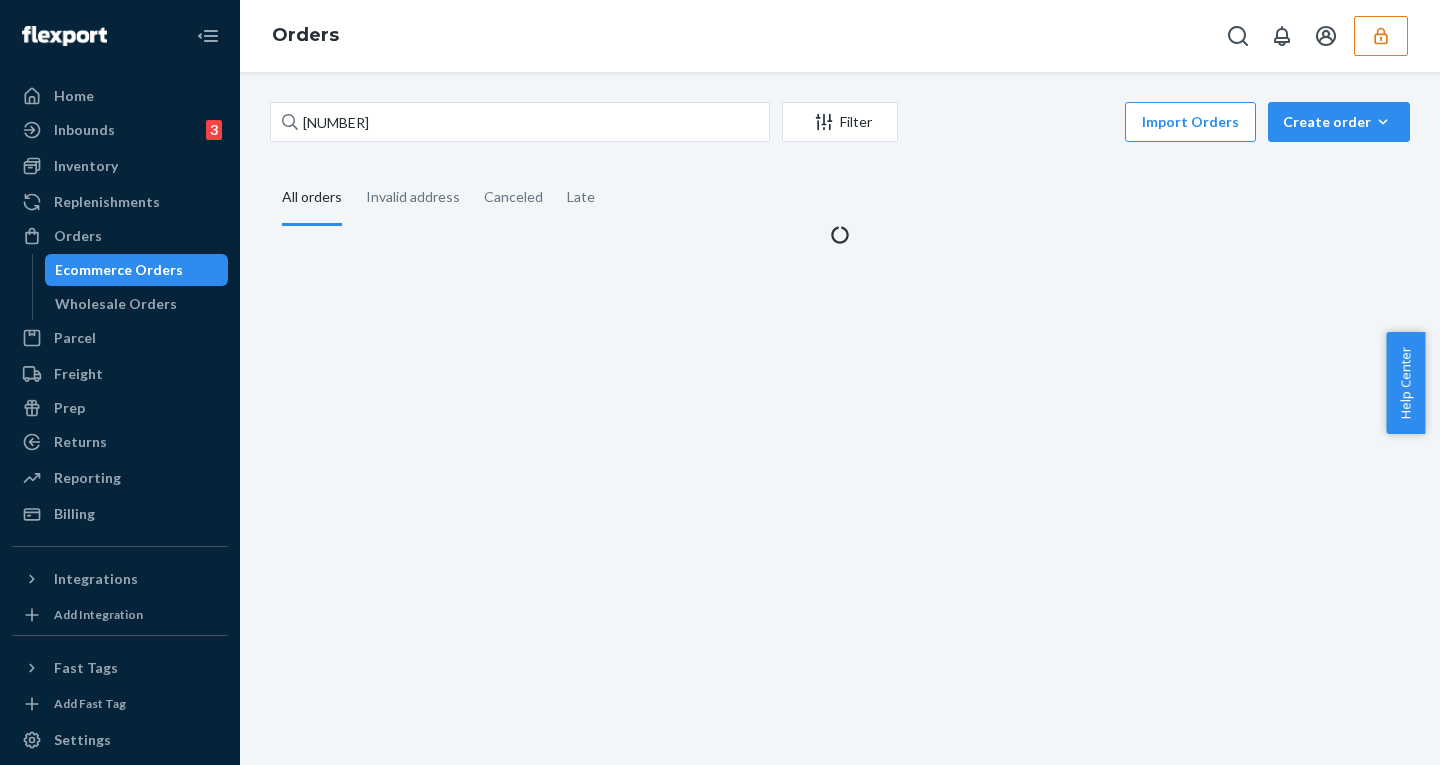 scroll, scrollTop: 0, scrollLeft: 0, axis: both 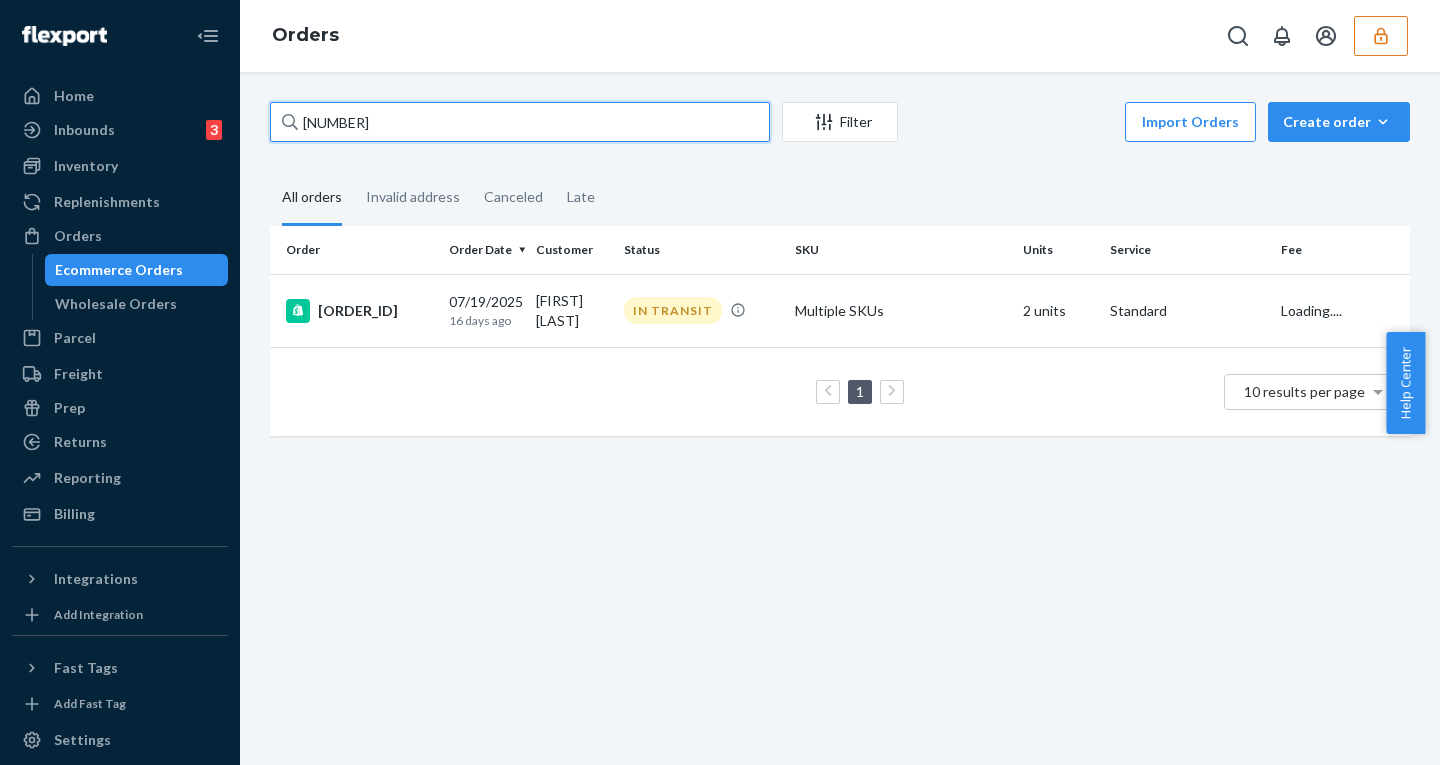 click on "254238592" at bounding box center [520, 122] 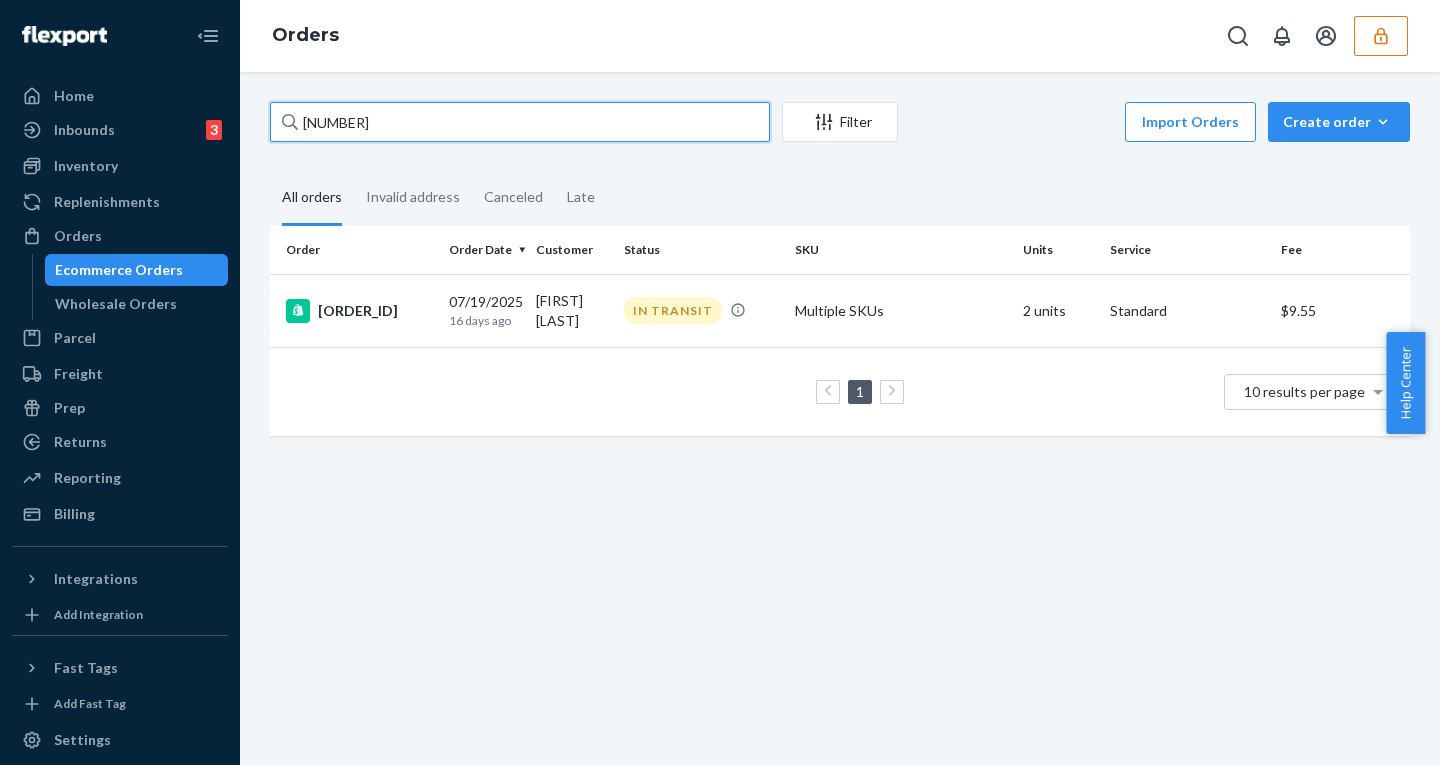 click on "254238592" at bounding box center (520, 122) 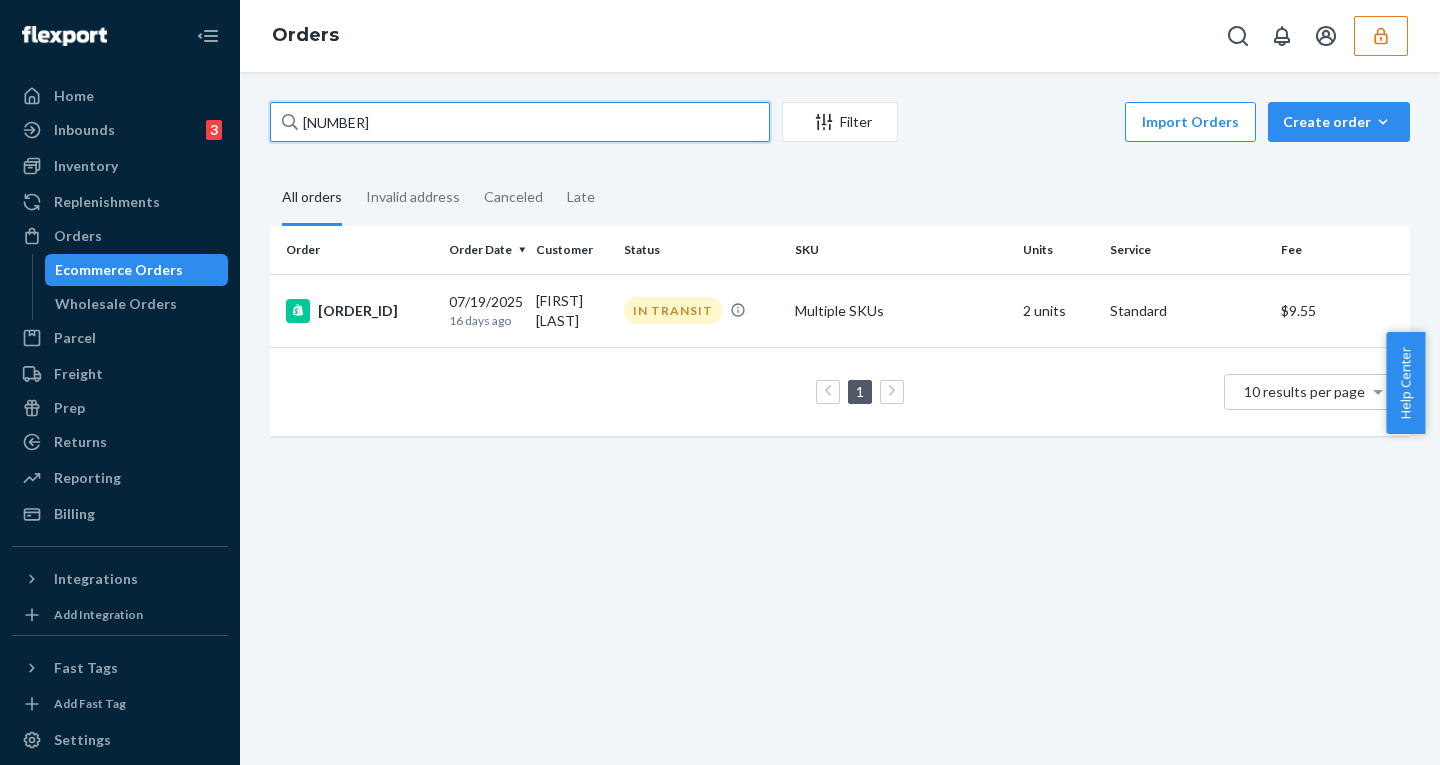 paste on "2154" 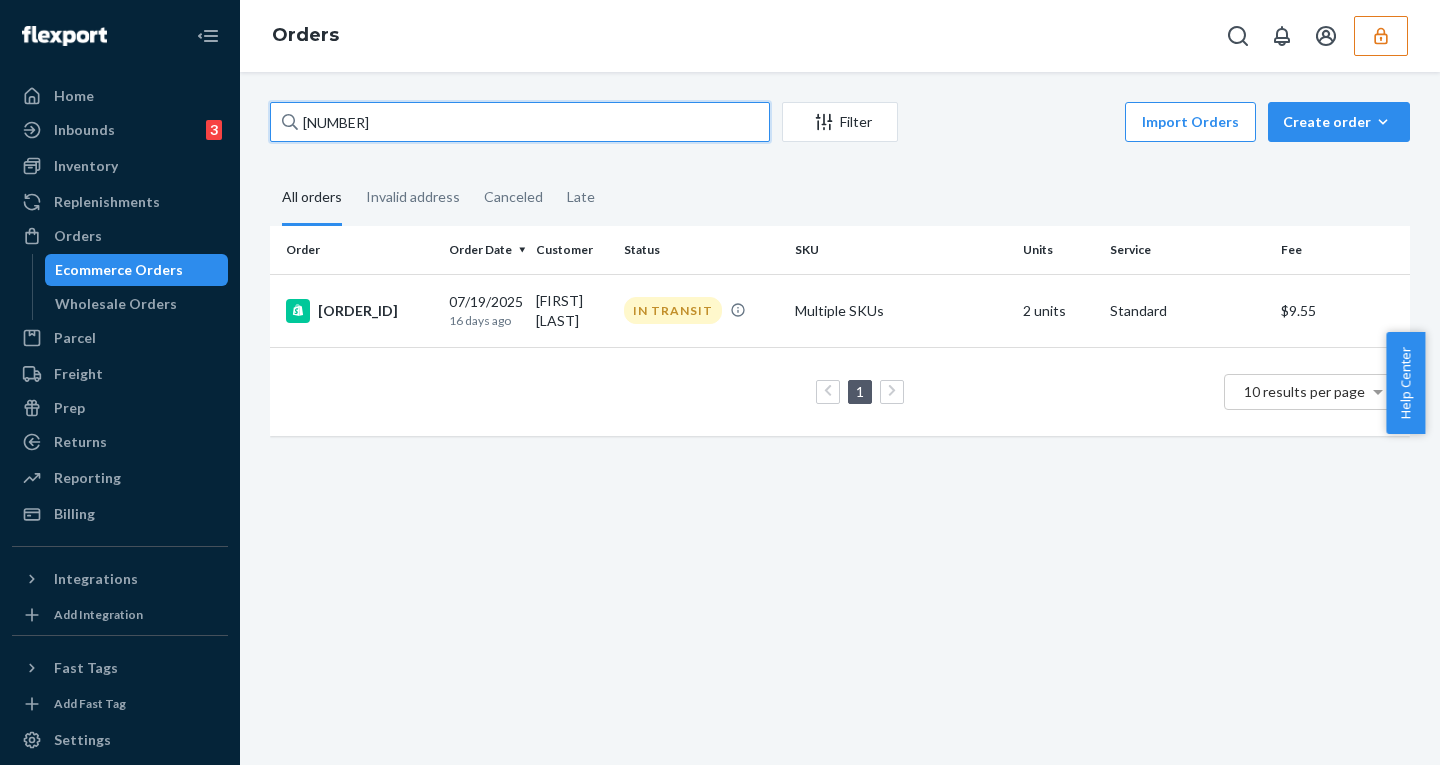 type on "254232154" 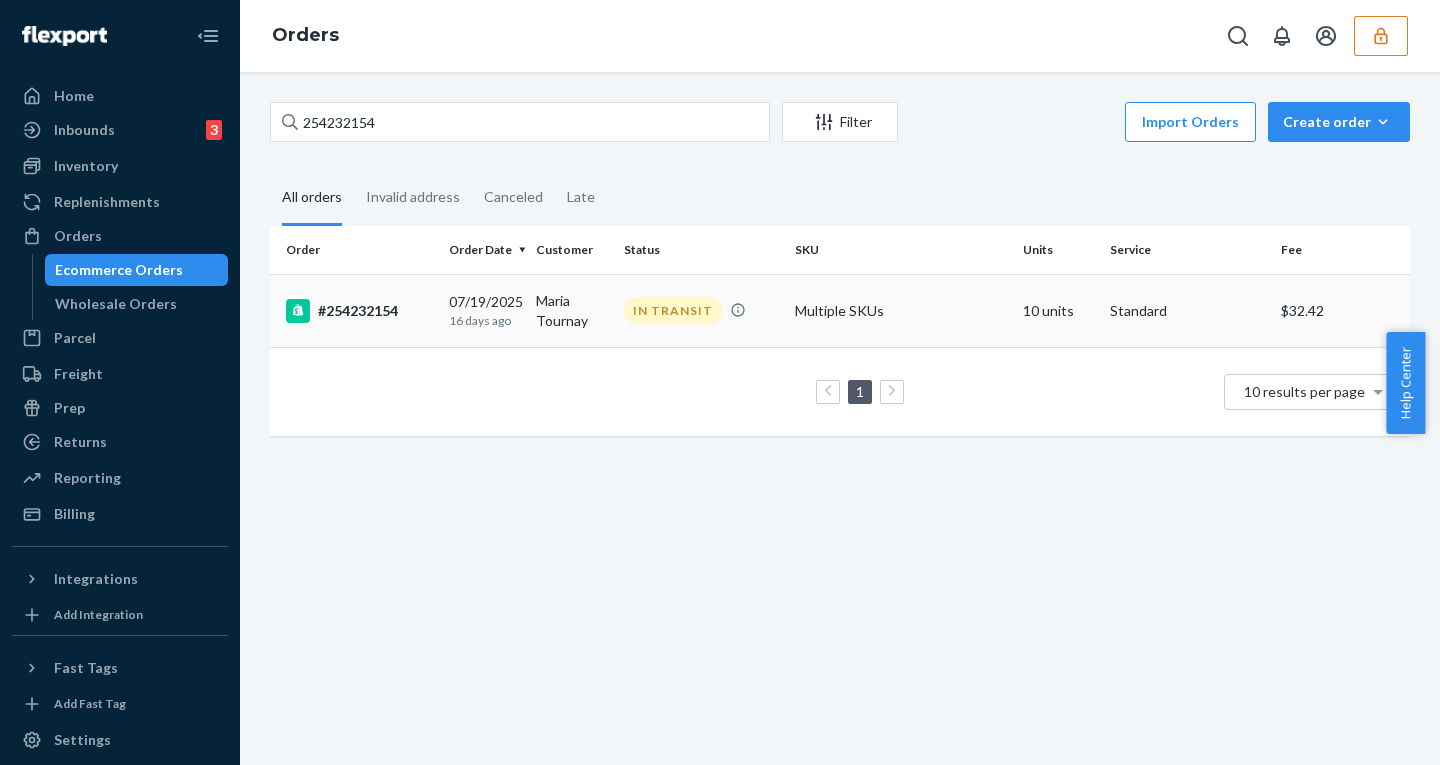 click on "16 days ago" at bounding box center [484, 320] 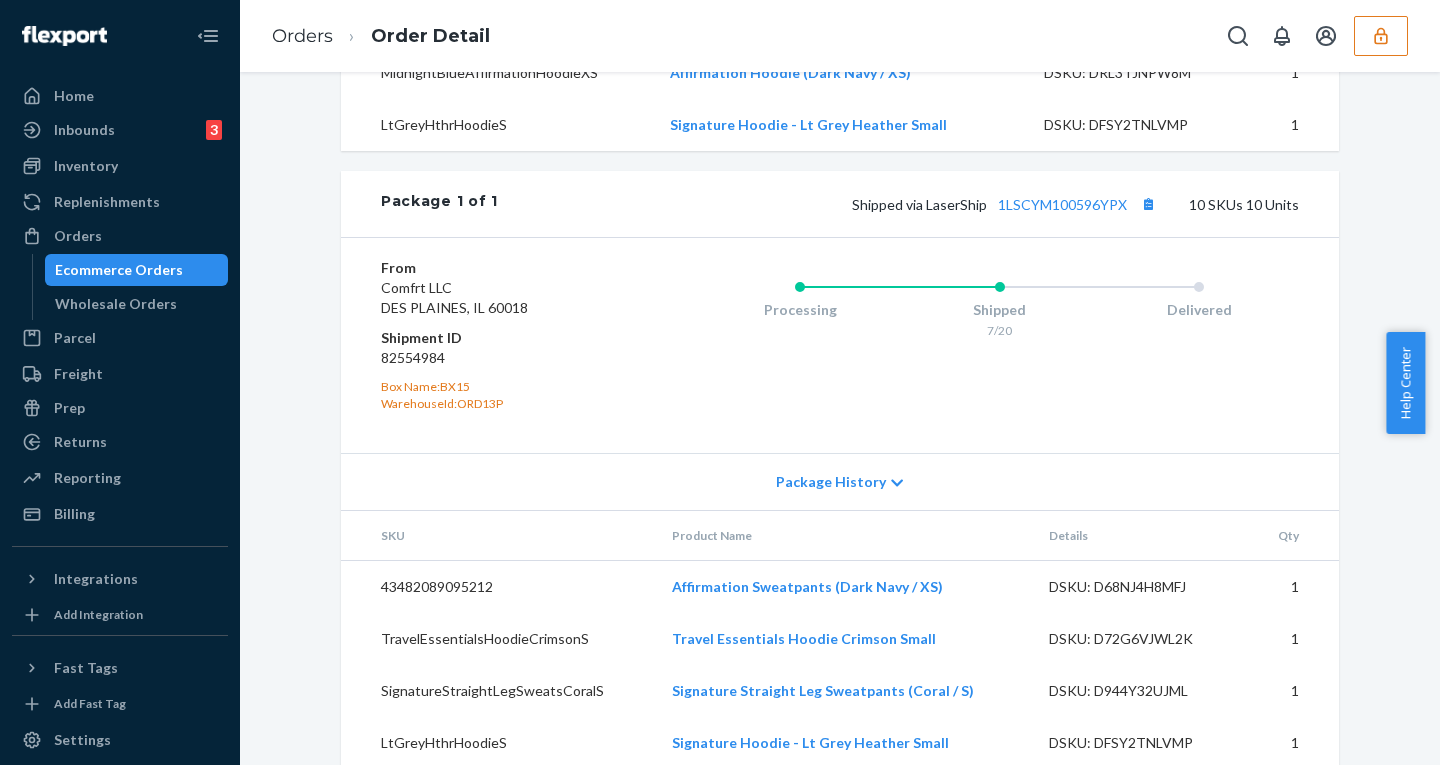 scroll, scrollTop: 1605, scrollLeft: 0, axis: vertical 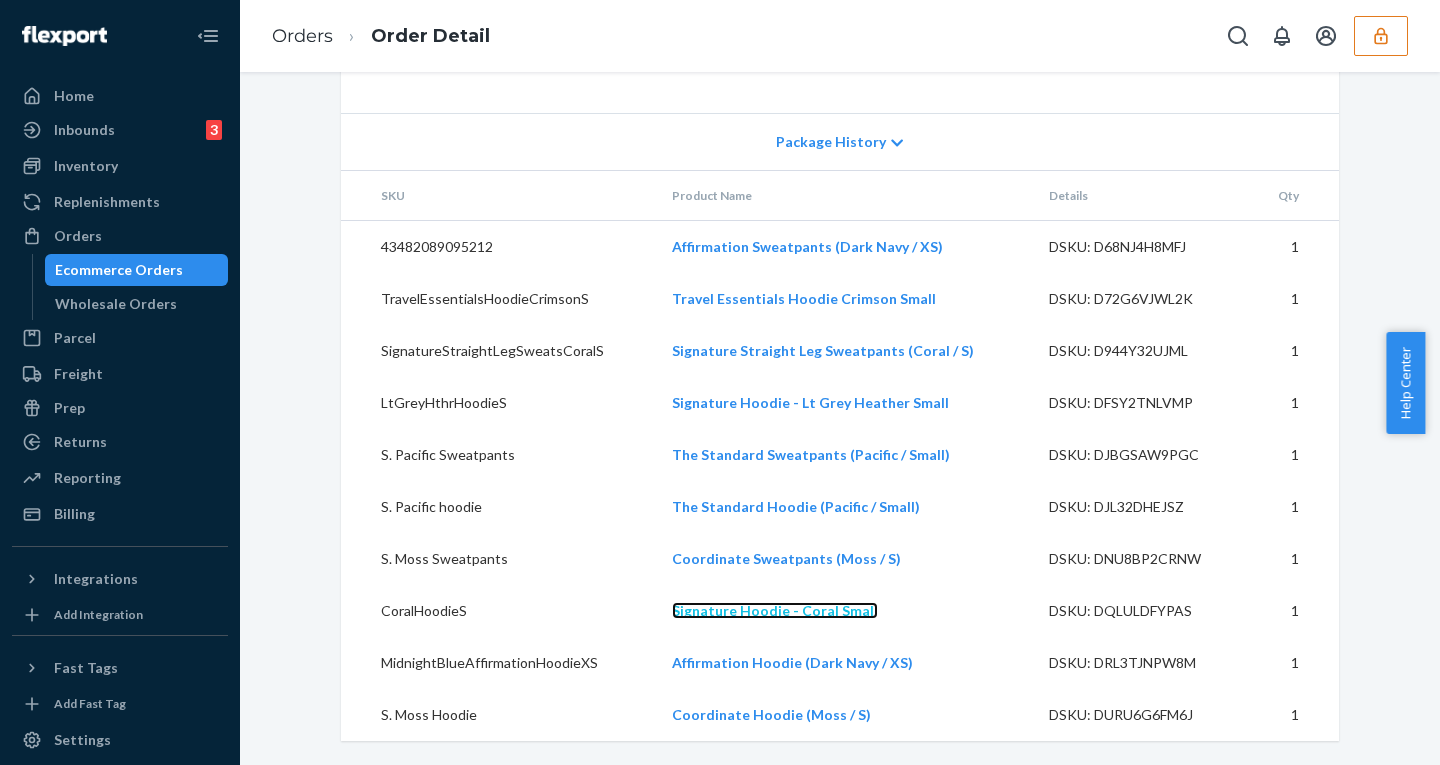 click on "Signature Hoodie - Coral Small" at bounding box center (775, 610) 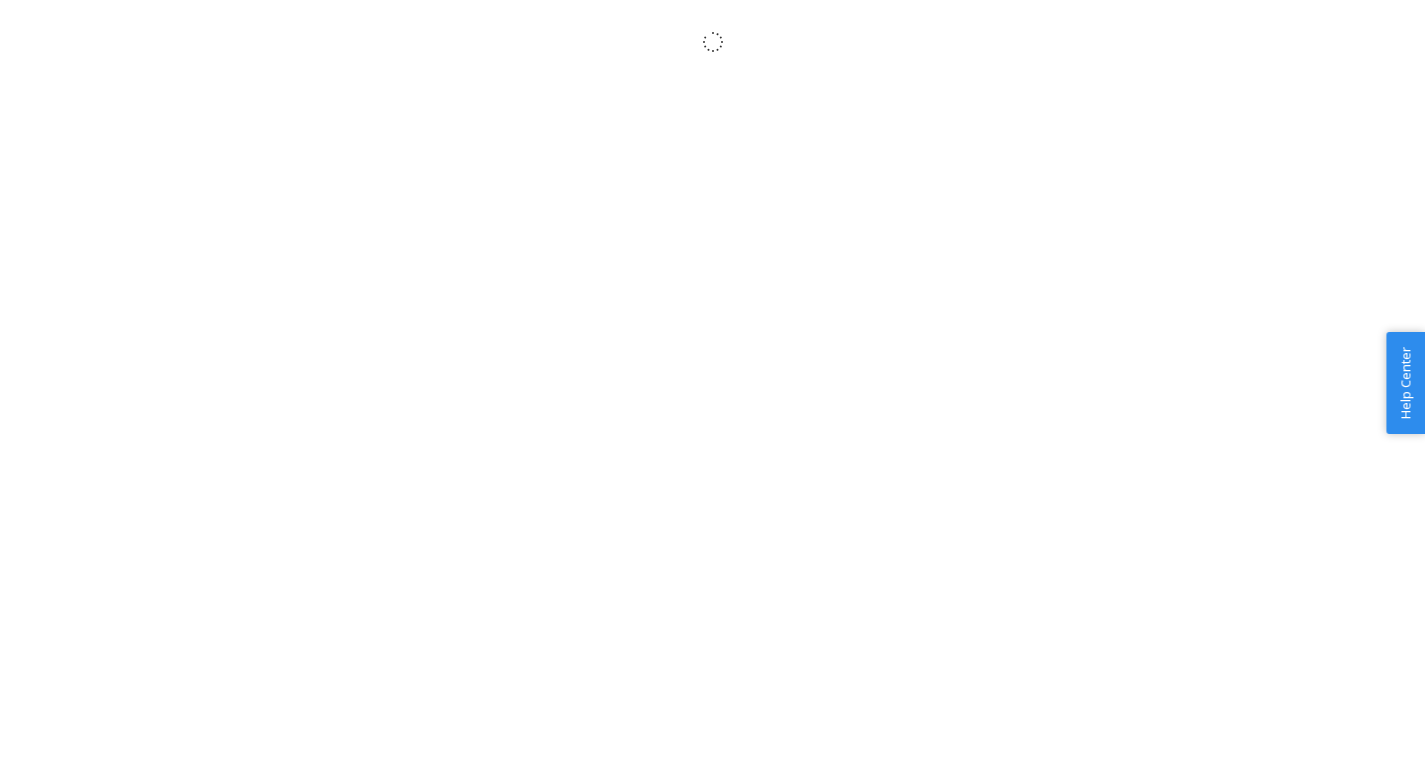 scroll, scrollTop: 0, scrollLeft: 0, axis: both 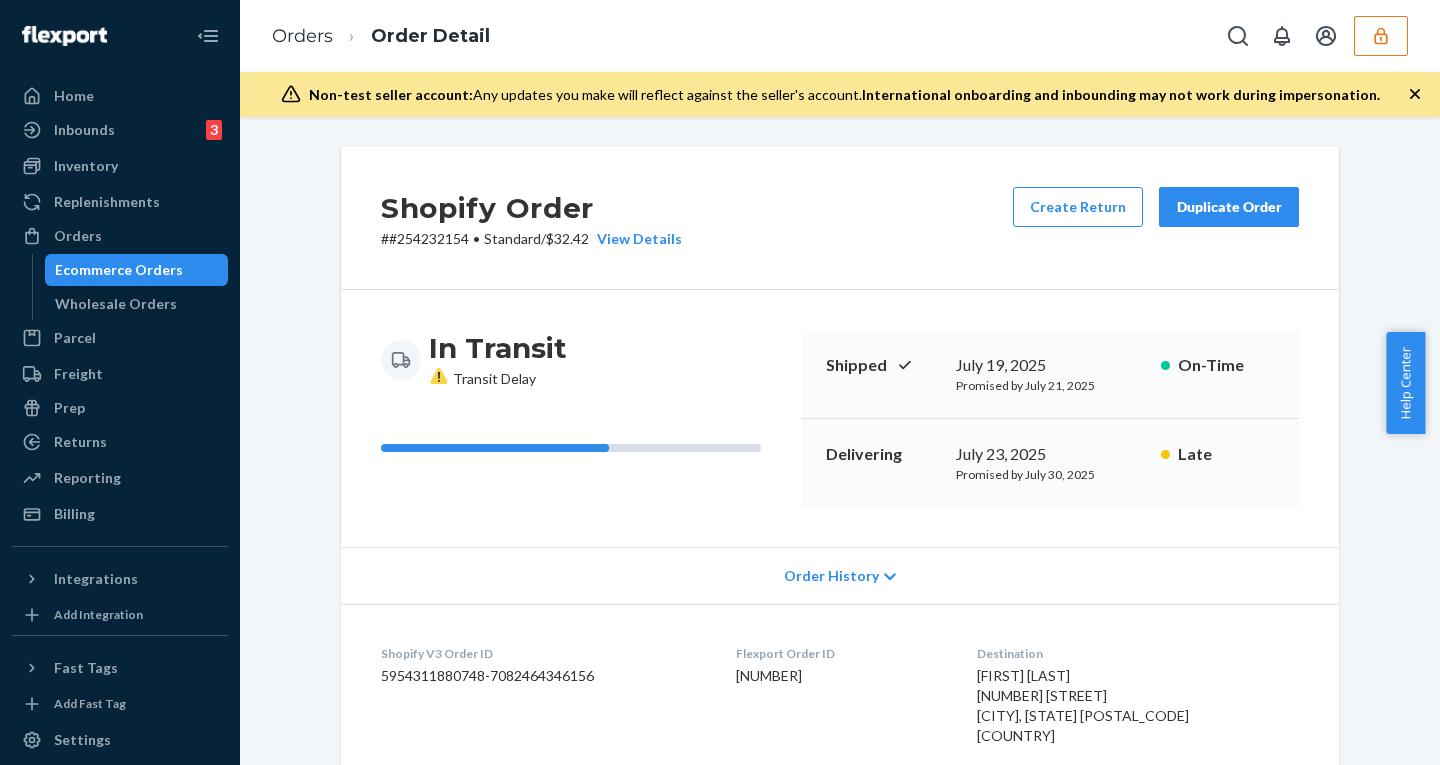 click 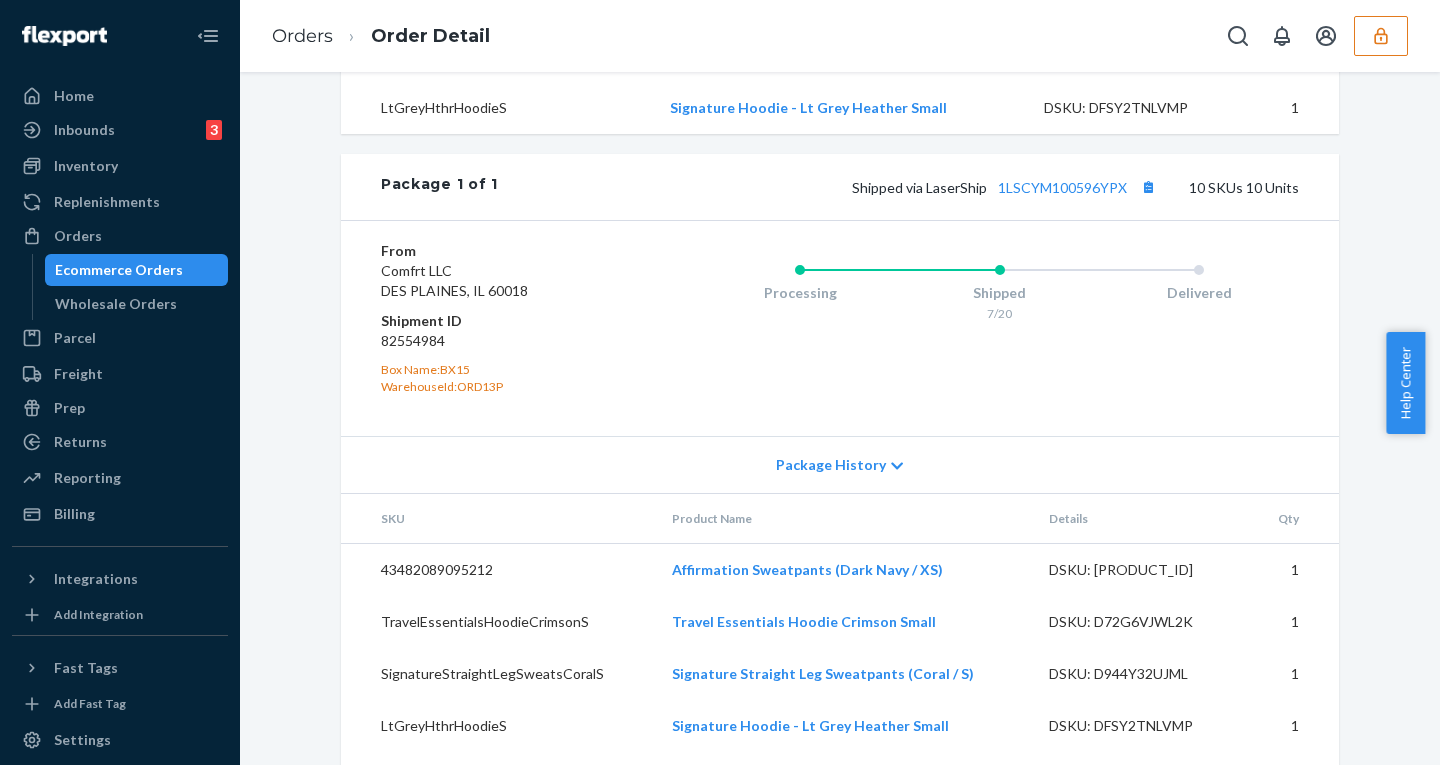 scroll, scrollTop: 1285, scrollLeft: 0, axis: vertical 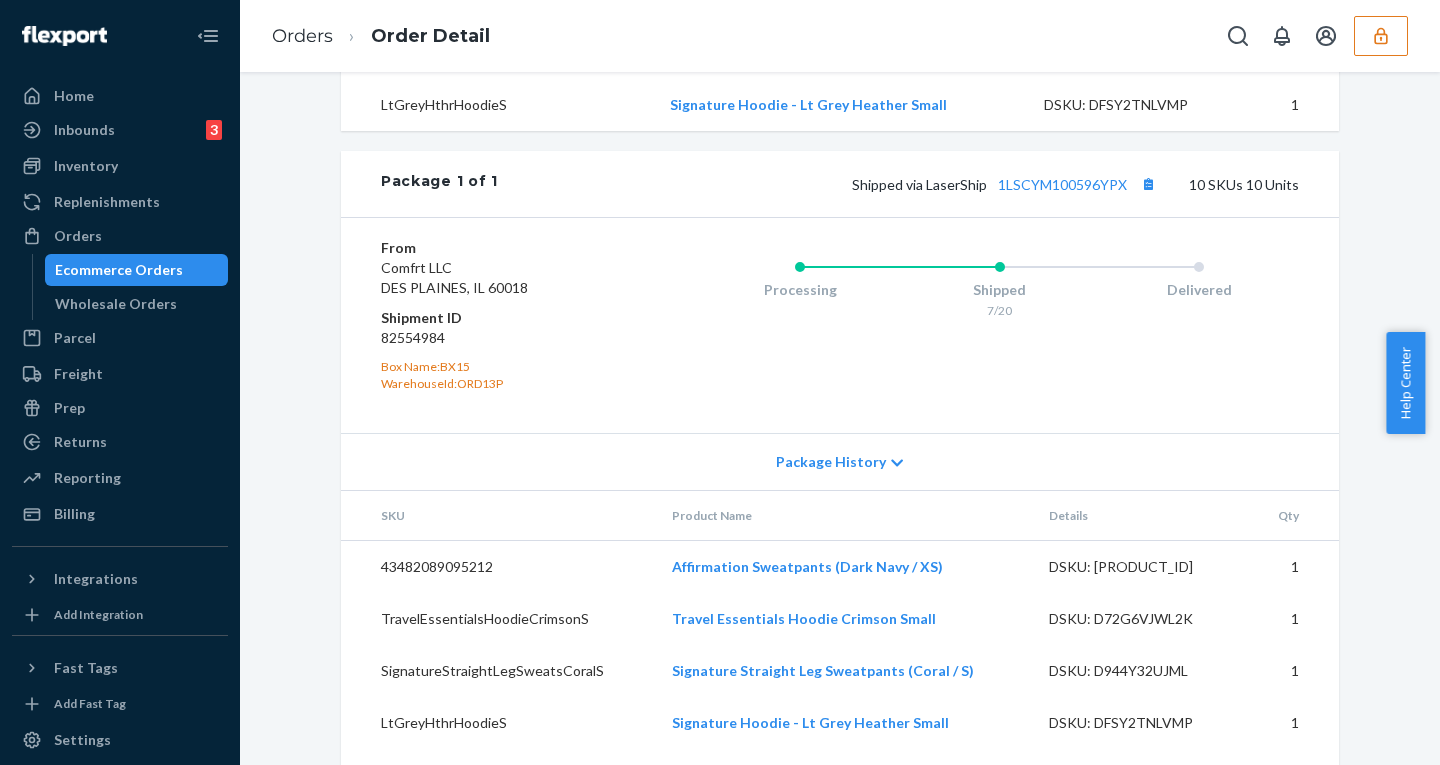 click on "Package History" at bounding box center [831, 462] 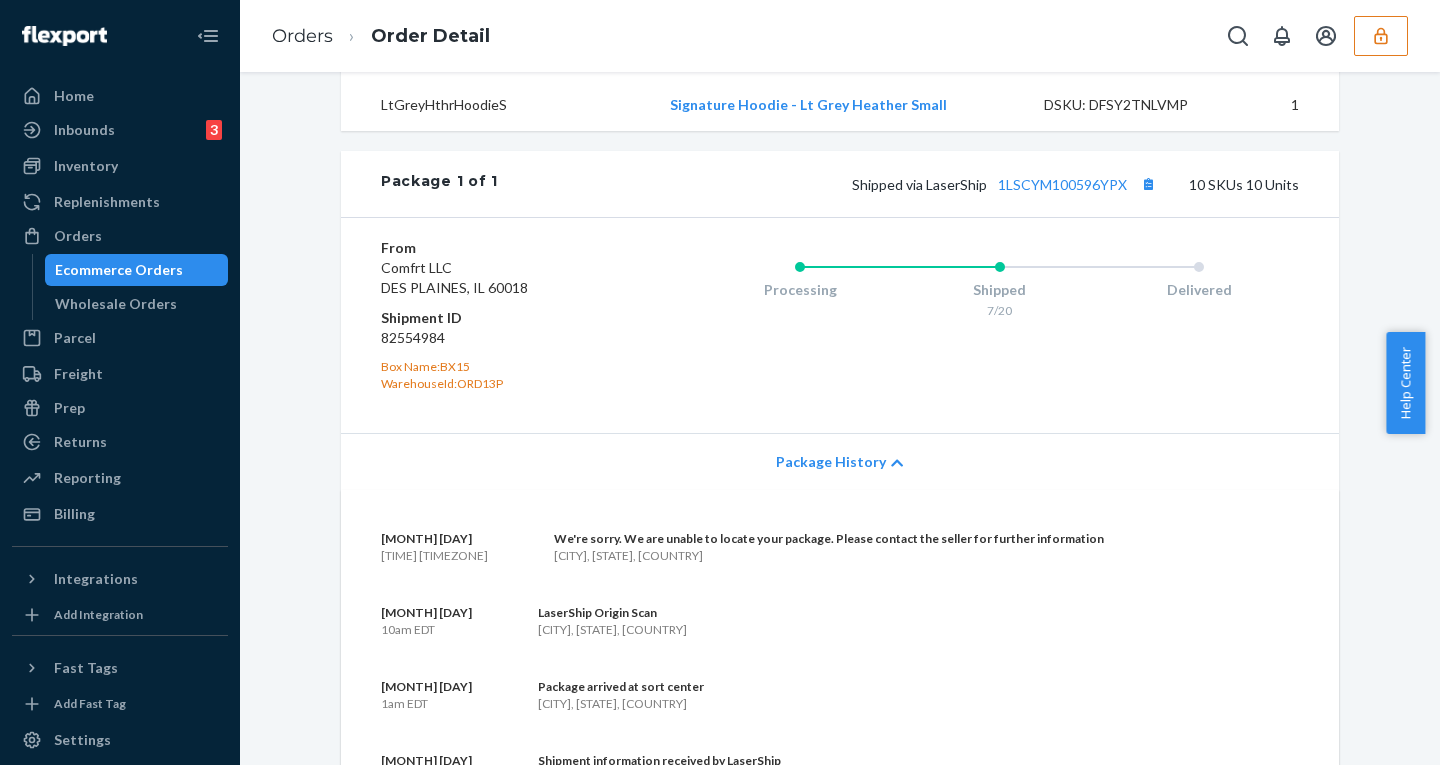 click on "Package History" at bounding box center [831, 462] 